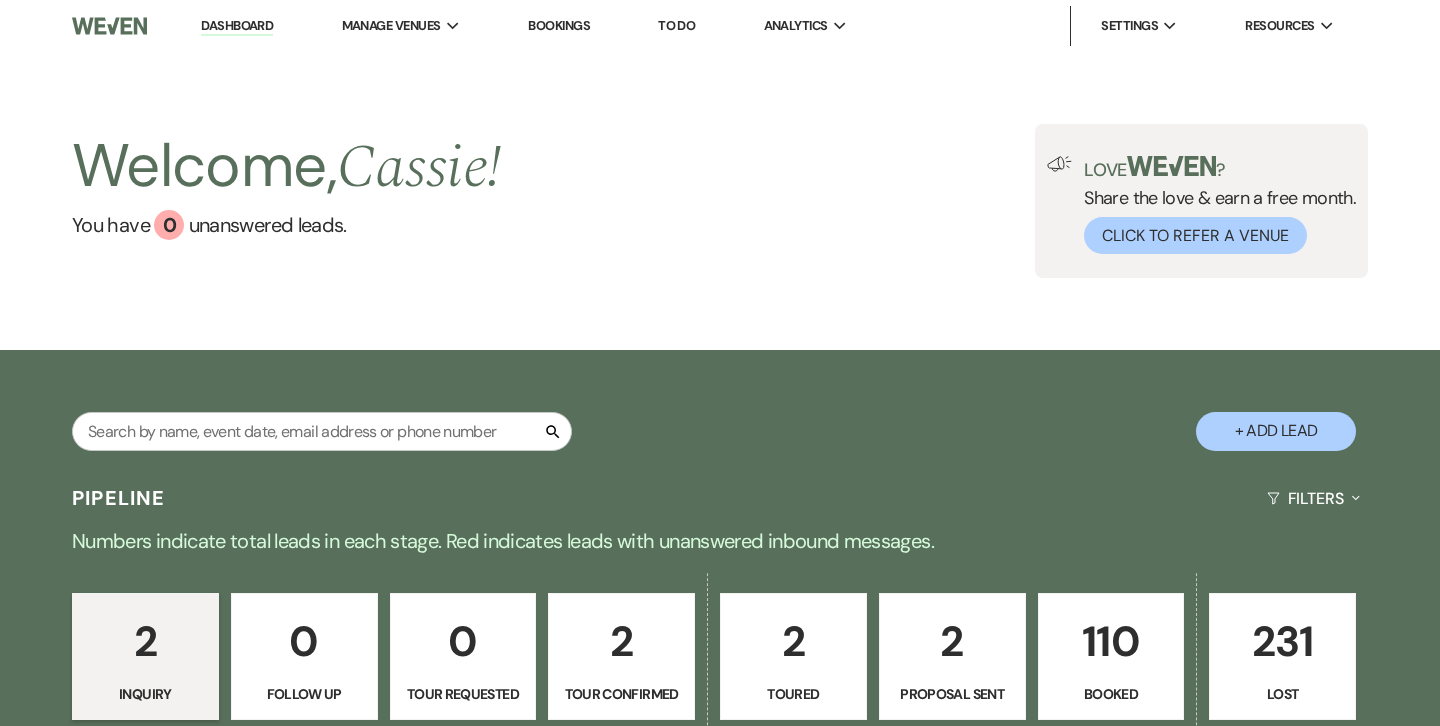 scroll, scrollTop: 0, scrollLeft: 0, axis: both 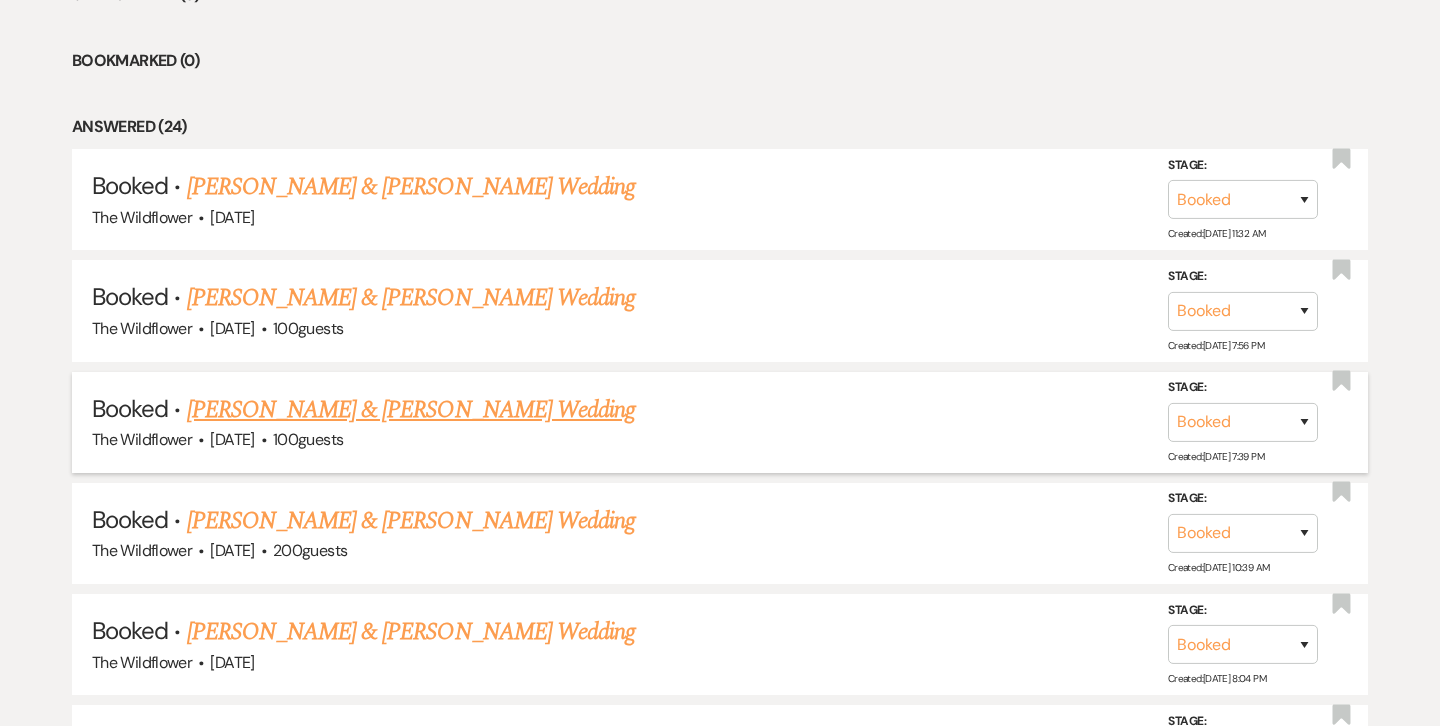 click on "[PERSON_NAME] & [PERSON_NAME] Wedding" at bounding box center (411, 410) 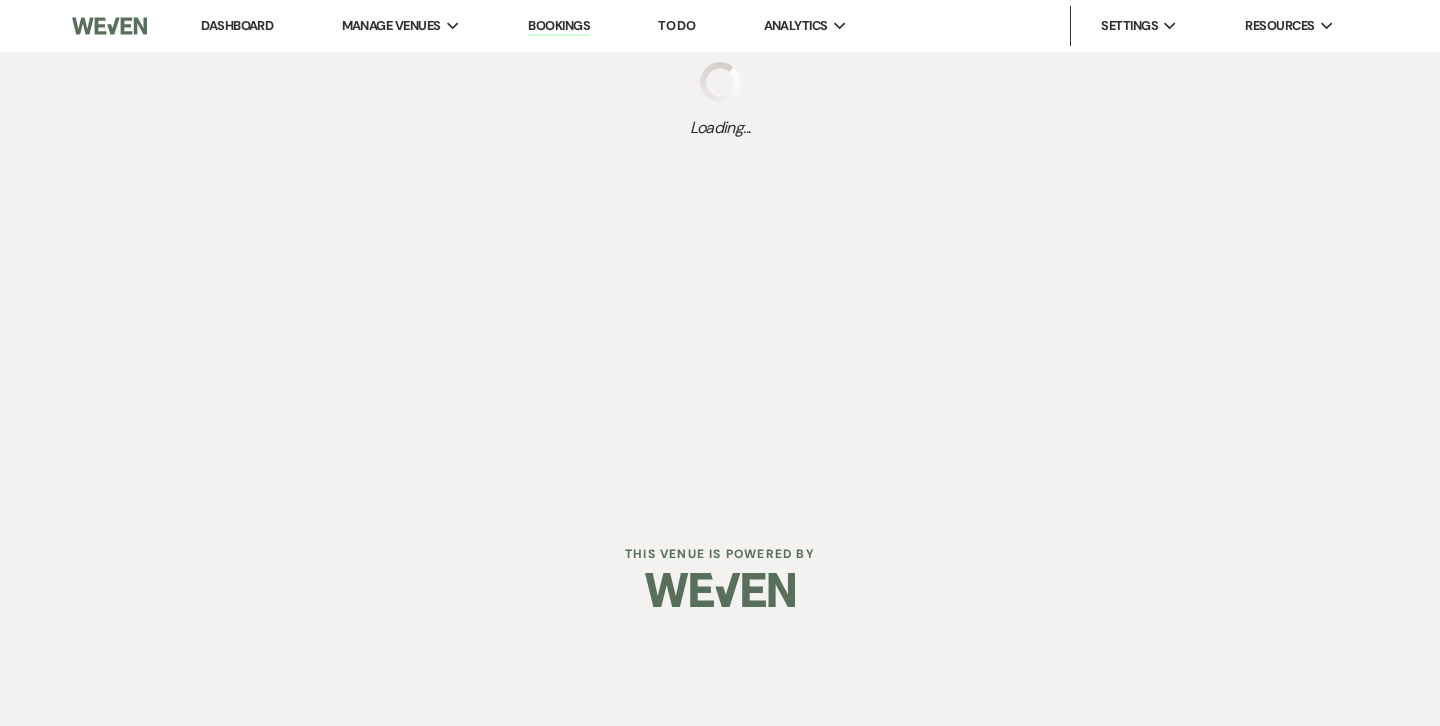 scroll, scrollTop: 0, scrollLeft: 0, axis: both 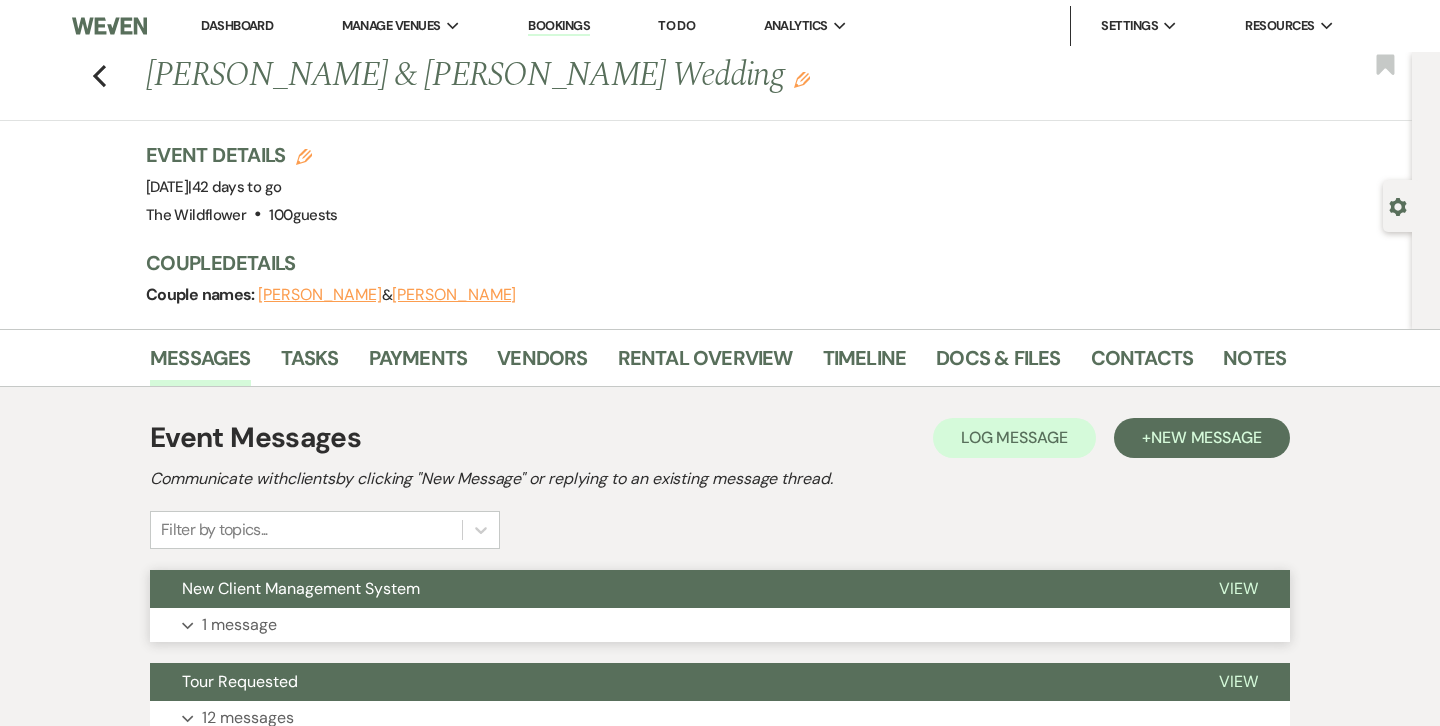 click on "New Client Management System" at bounding box center (301, 588) 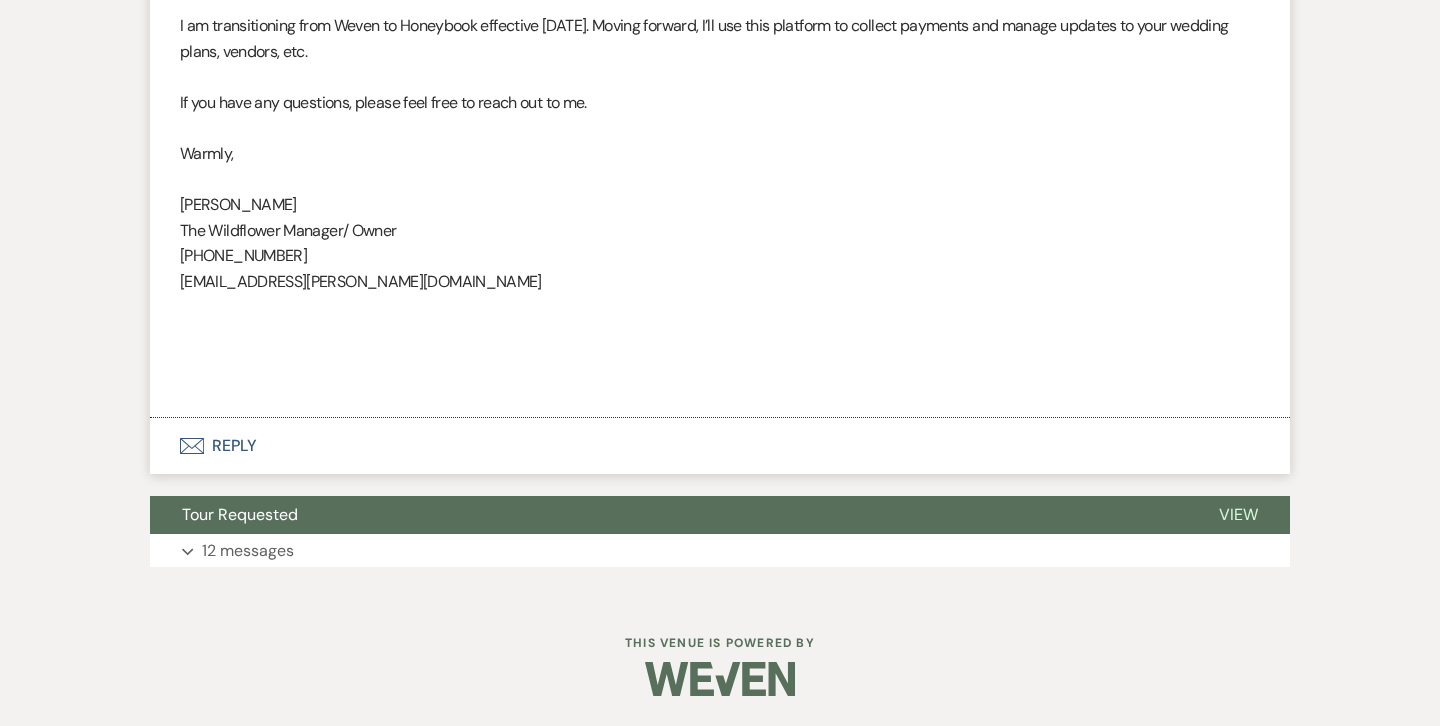 scroll, scrollTop: 830, scrollLeft: 0, axis: vertical 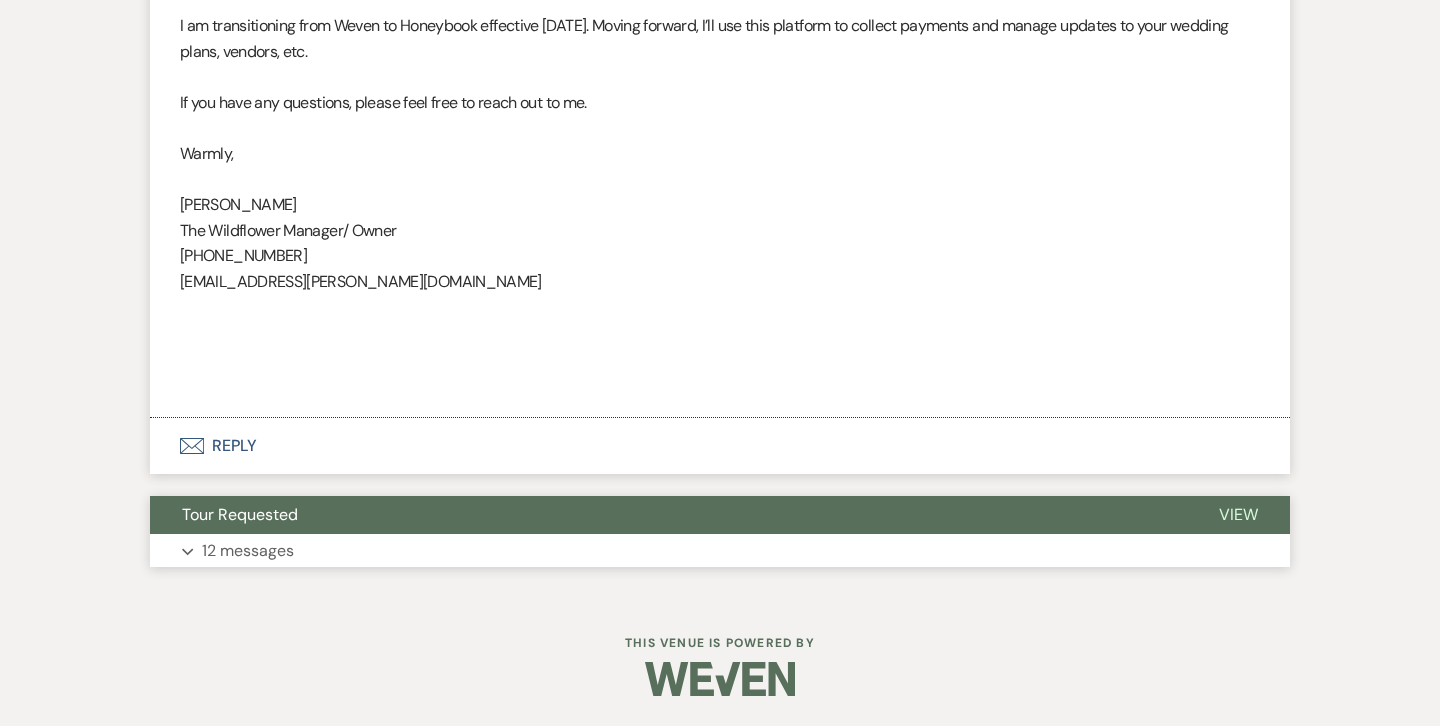 click on "Tour Requested" at bounding box center [668, 515] 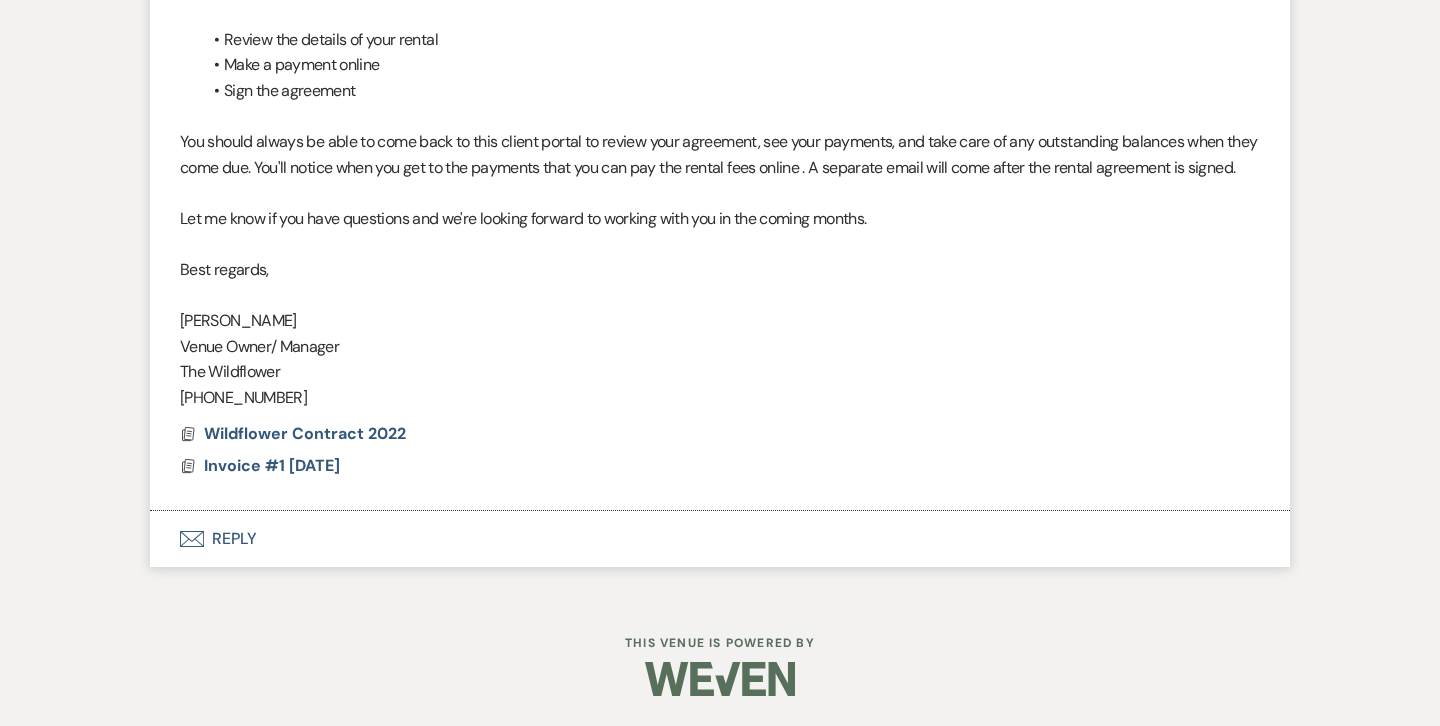 scroll, scrollTop: 4812, scrollLeft: 0, axis: vertical 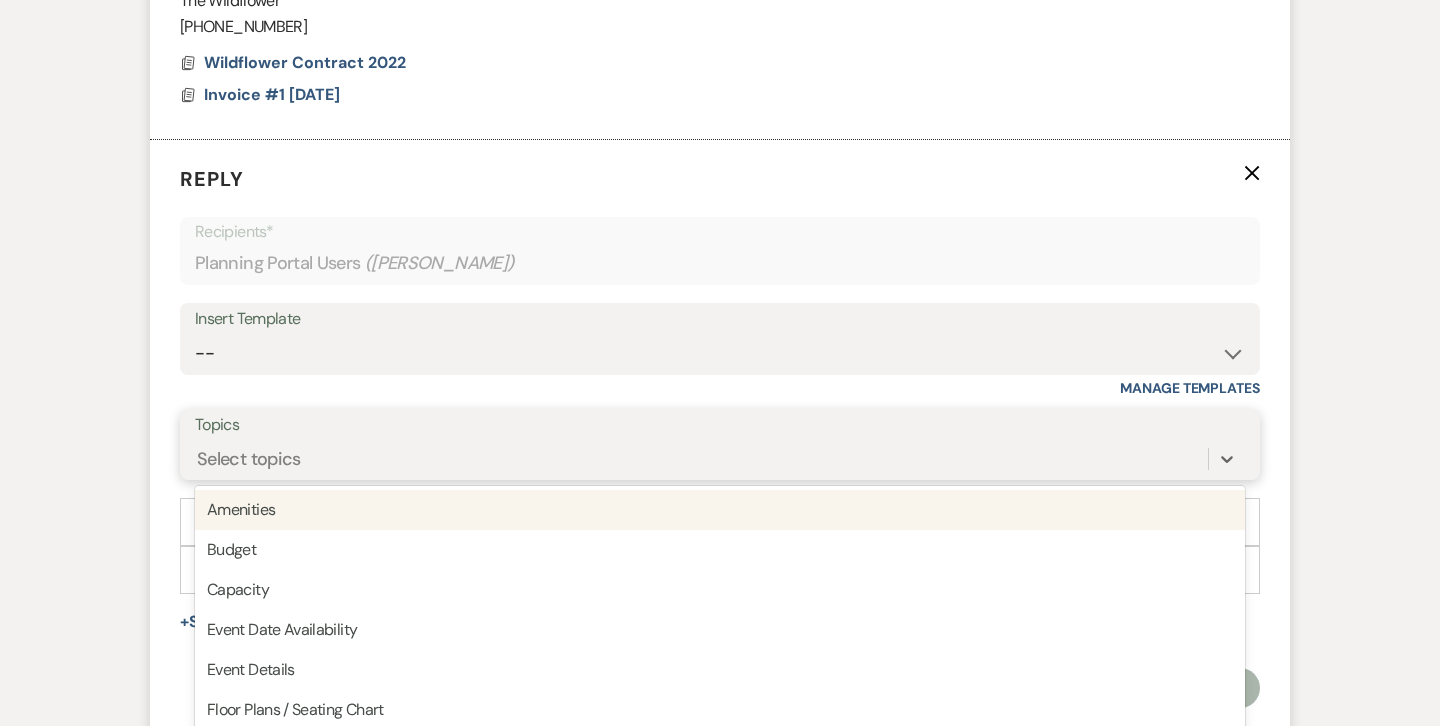 click on "option Amenities focused, 1 of 20. 20 results available. Use Up and Down to choose options, press Enter to select the currently focused option, press Escape to exit the menu, press Tab to select the option and exit the menu. Select topics Amenities Budget Capacity Event Date Availability Event Details Floor Plans / Seating Chart Follow-ups Guest Count Home rental Insurance Local accommodations Mandatory rentals Menu Payment Policies Price Rental Agreement Touring Vendors Other" at bounding box center [720, 459] 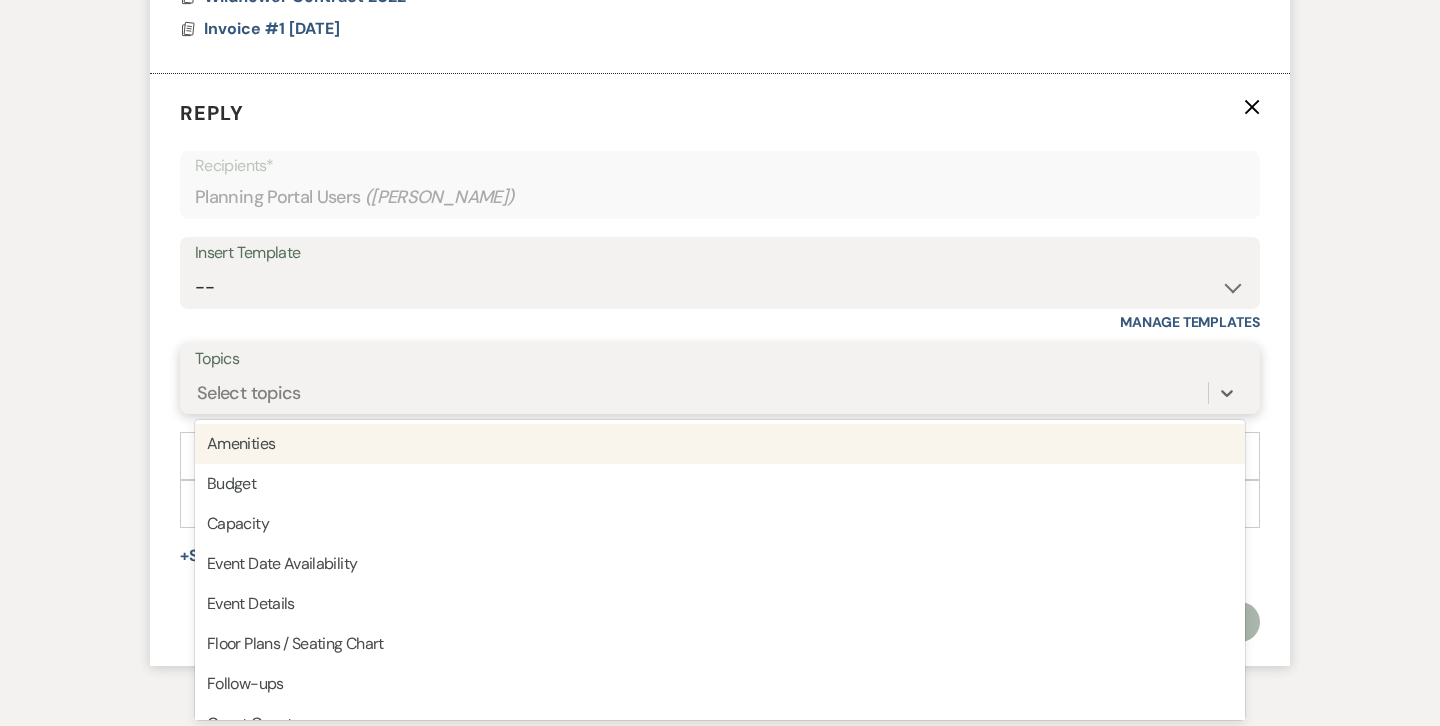 scroll, scrollTop: 5248, scrollLeft: 0, axis: vertical 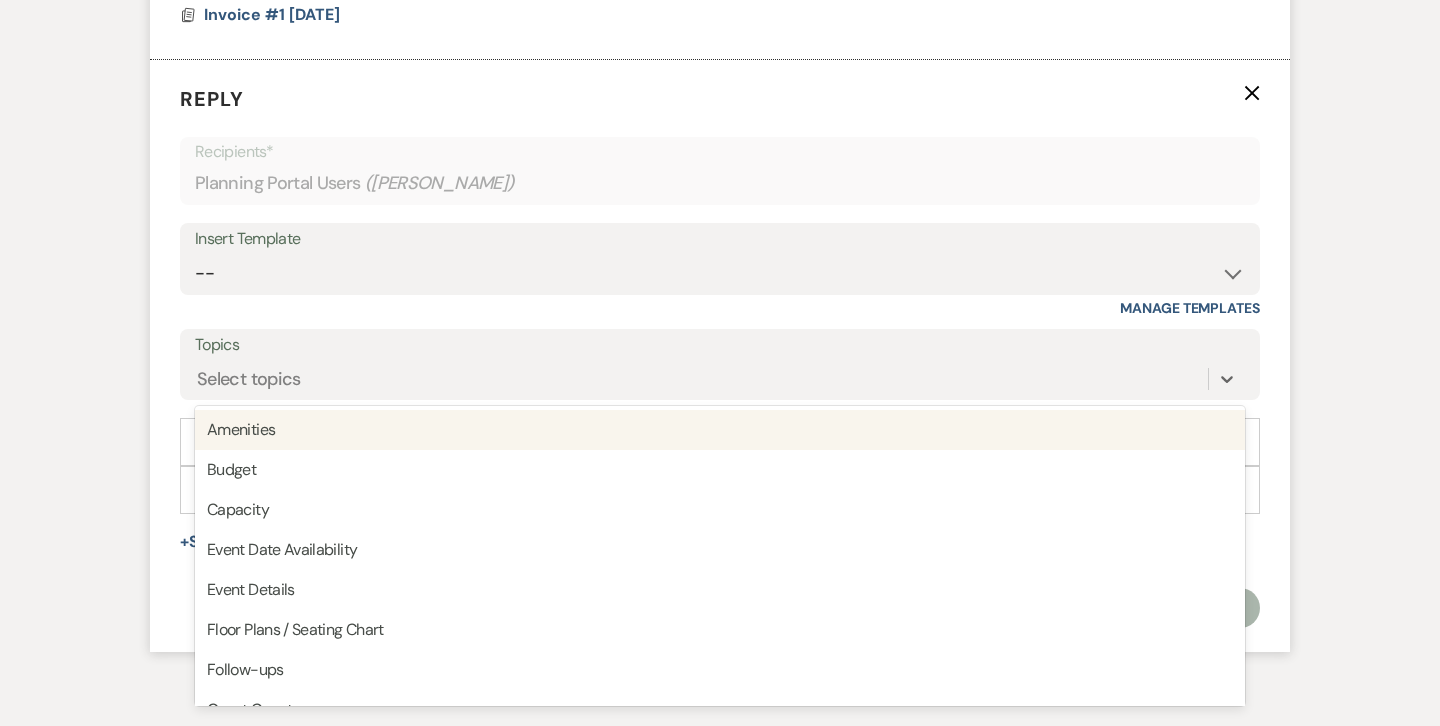 click on "Reply   X Recipients* Planning Portal Users   ( [PERSON_NAME] )   Insert Template   -- Copy of Weven Planning Portal Introduction contract/invoice email Copy of Initial Inquiry Response Copy of Follow Up Tour Follow up Contract (Pre-Booked Leads) 3 Month Pre Event  1 month Pre Event  New Client Management System  Manage Templates Topics      option Amenities focused, 1 of 20. 20 results available. Use Up and Down to choose options, press Enter to select the currently focused option, press Escape to exit the menu, press Tab to select the option and exit the menu. Select topics Amenities Budget Capacity Event Date Availability Event Details Floor Plans / Seating Chart Follow-ups Guest Count Home rental Insurance Local accommodations Mandatory rentals Menu Payment Policies Price Rental Agreement Touring Vendors Other                                                                             Add Photo   +  Share Expand Doc Upload Documents Add Photo Images Pref Vendors Preferred vendors Plan Portal Link +" at bounding box center (720, 356) 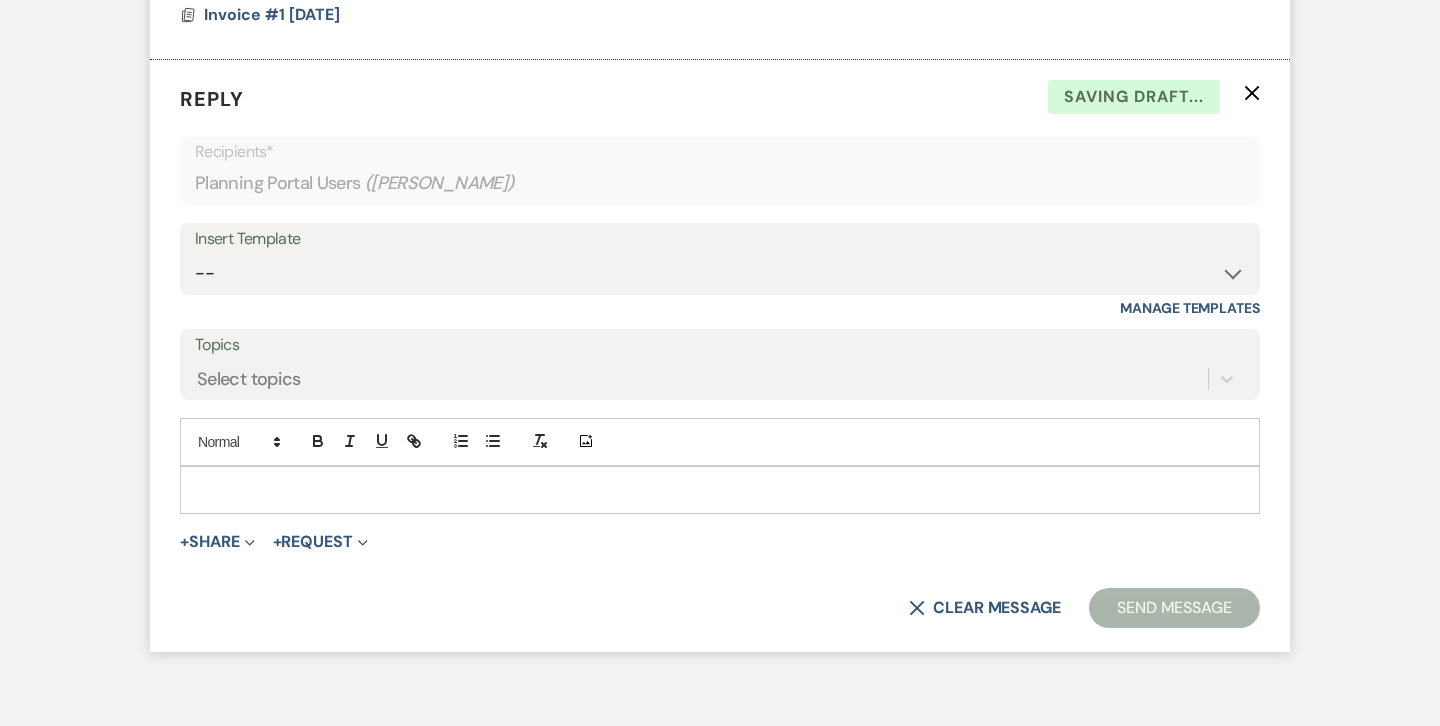 click at bounding box center [720, 490] 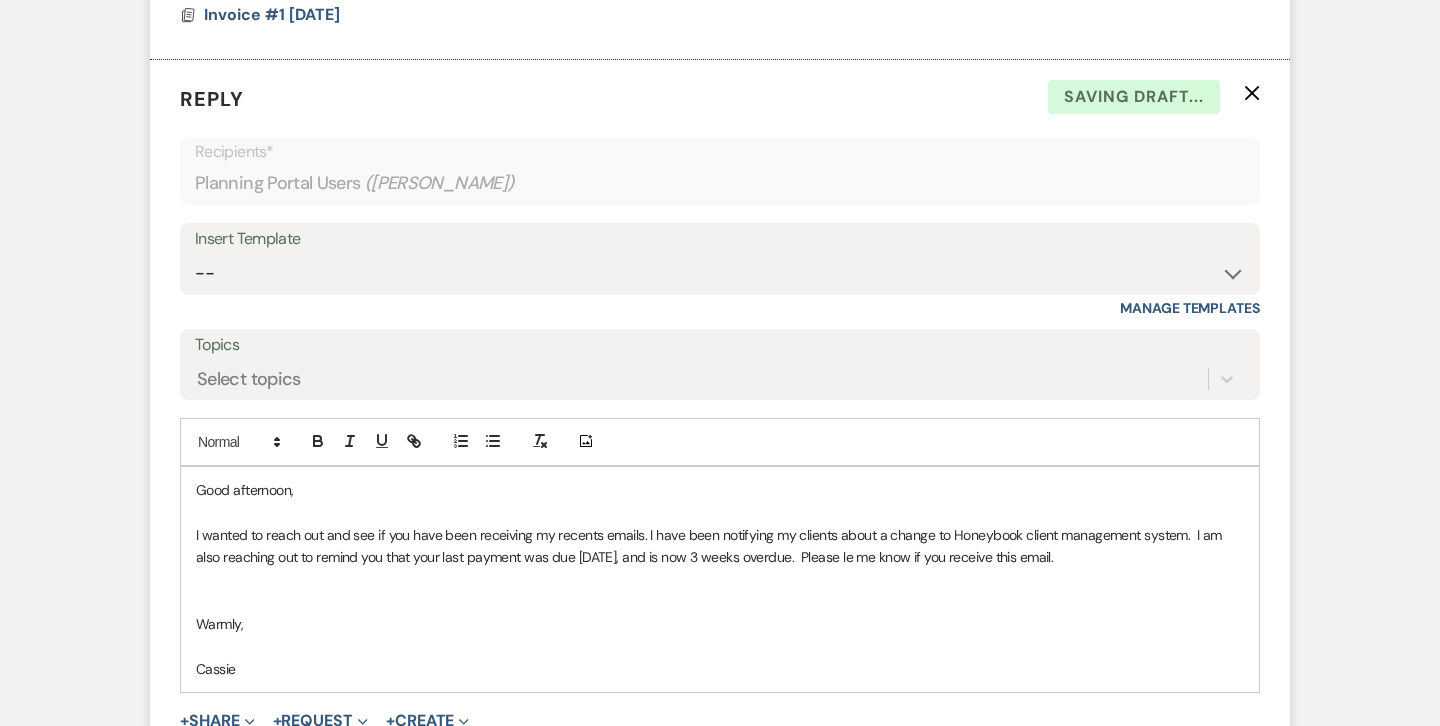 scroll, scrollTop: 5499, scrollLeft: 0, axis: vertical 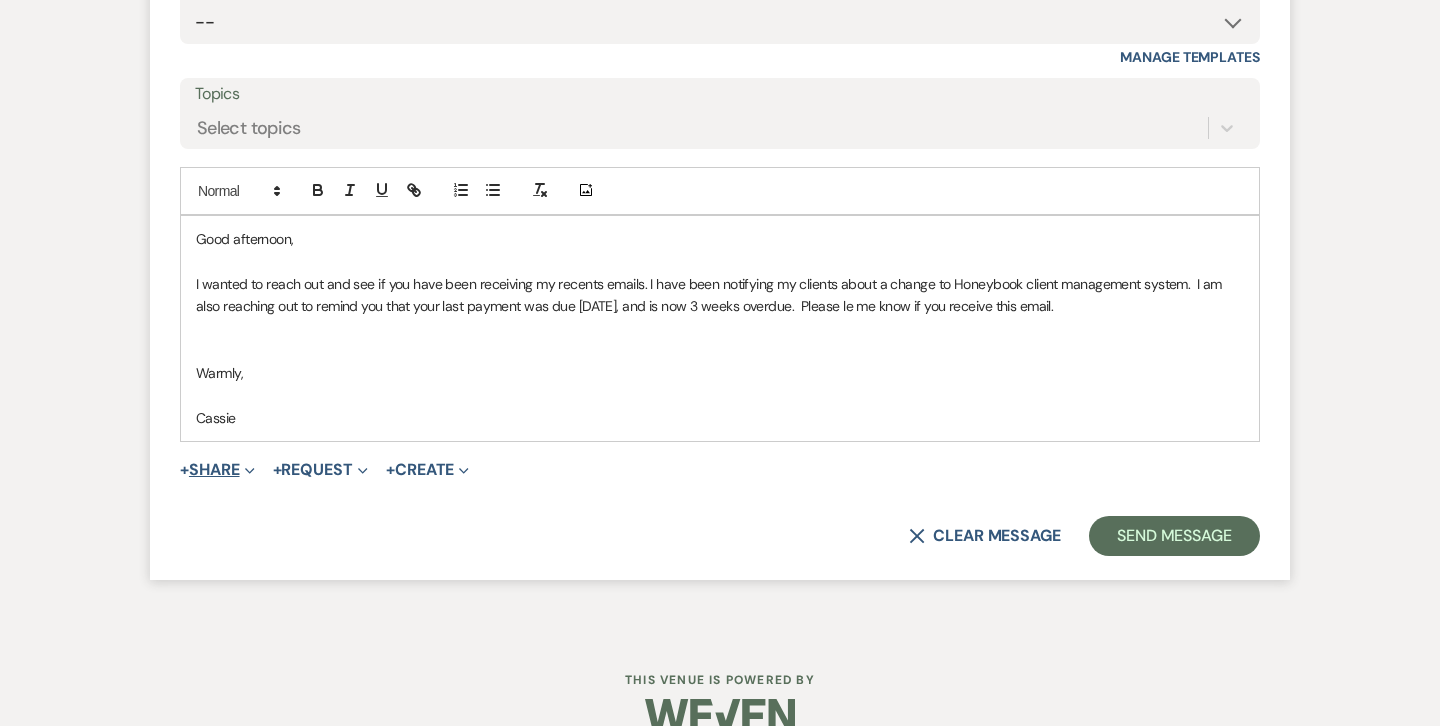 click on "+  Share Expand" at bounding box center (217, 470) 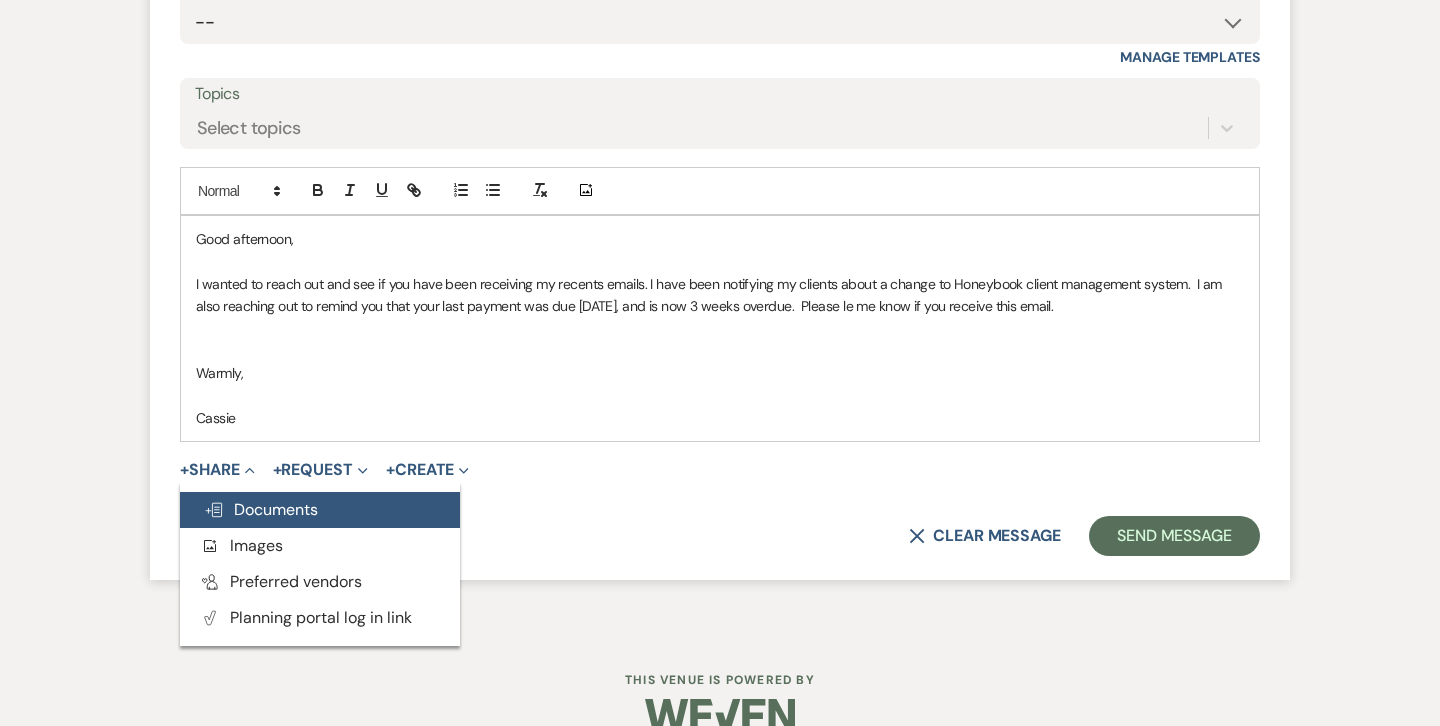 click on "Doc Upload Documents" at bounding box center [261, 509] 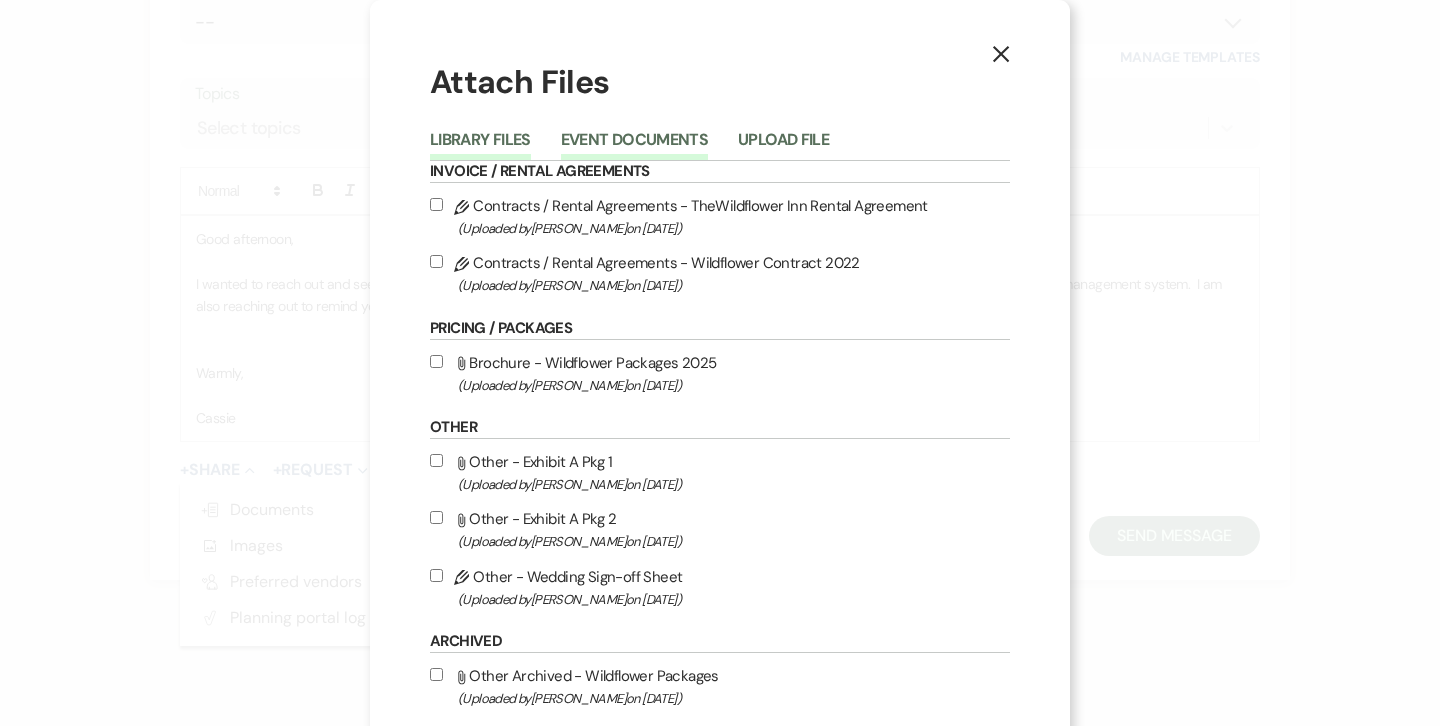 click on "Event Documents" at bounding box center (634, 146) 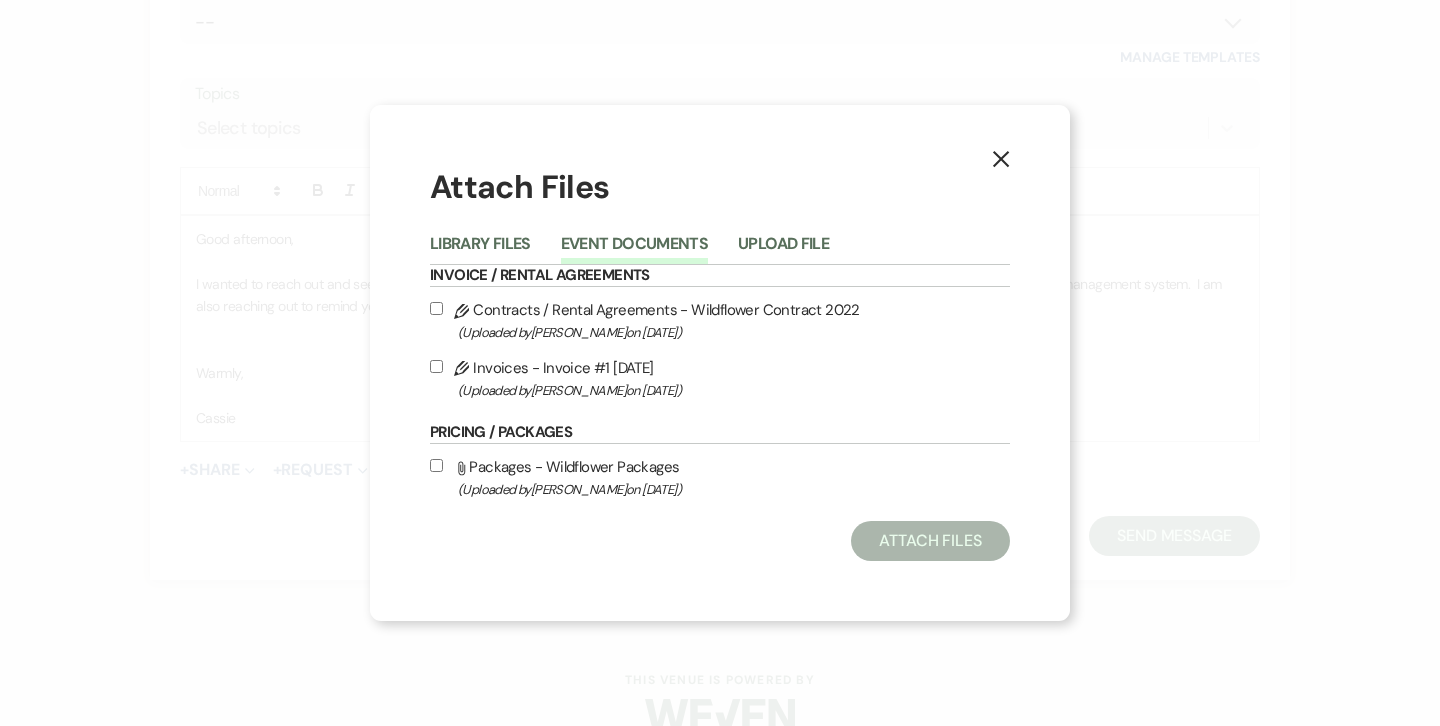 click on "Pencil Invoices - Invoice #1 [DATE] (Uploaded by  [PERSON_NAME]  on   [DATE] )" at bounding box center (720, 378) 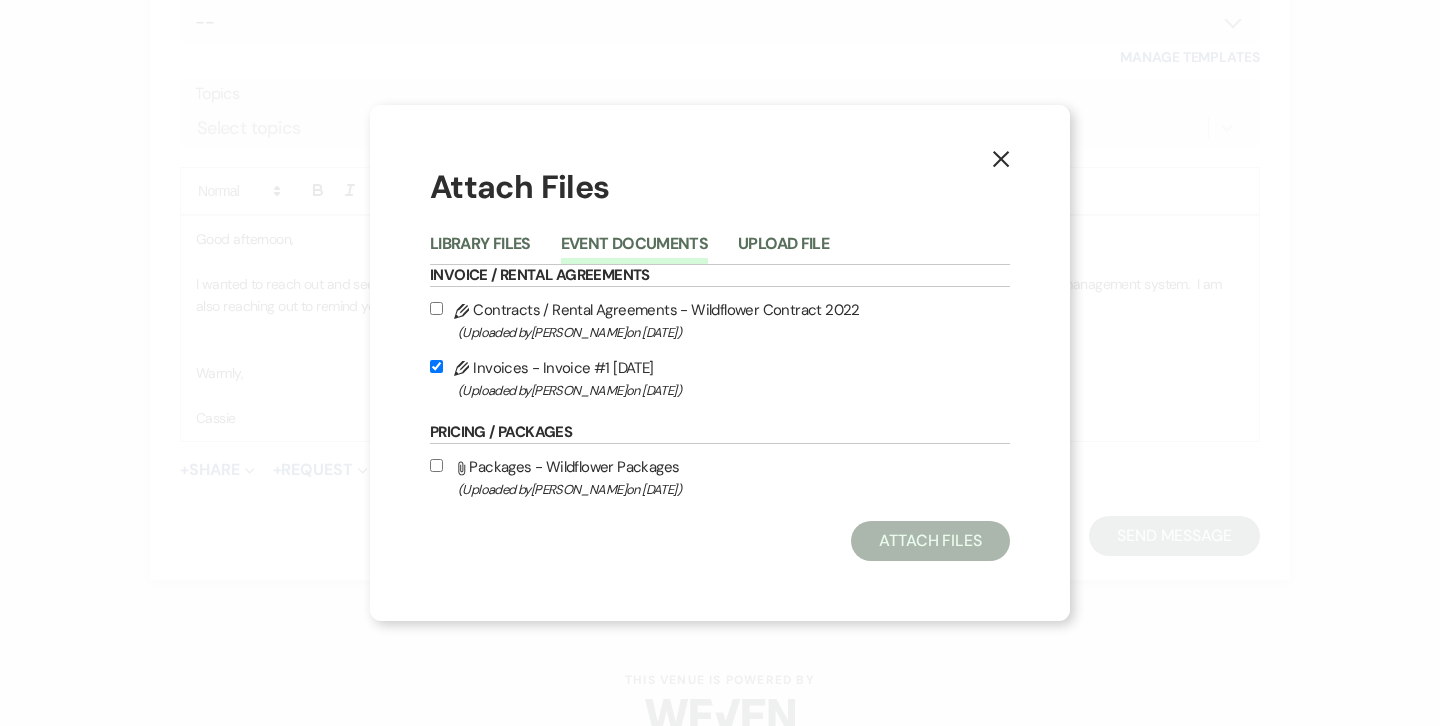 checkbox on "true" 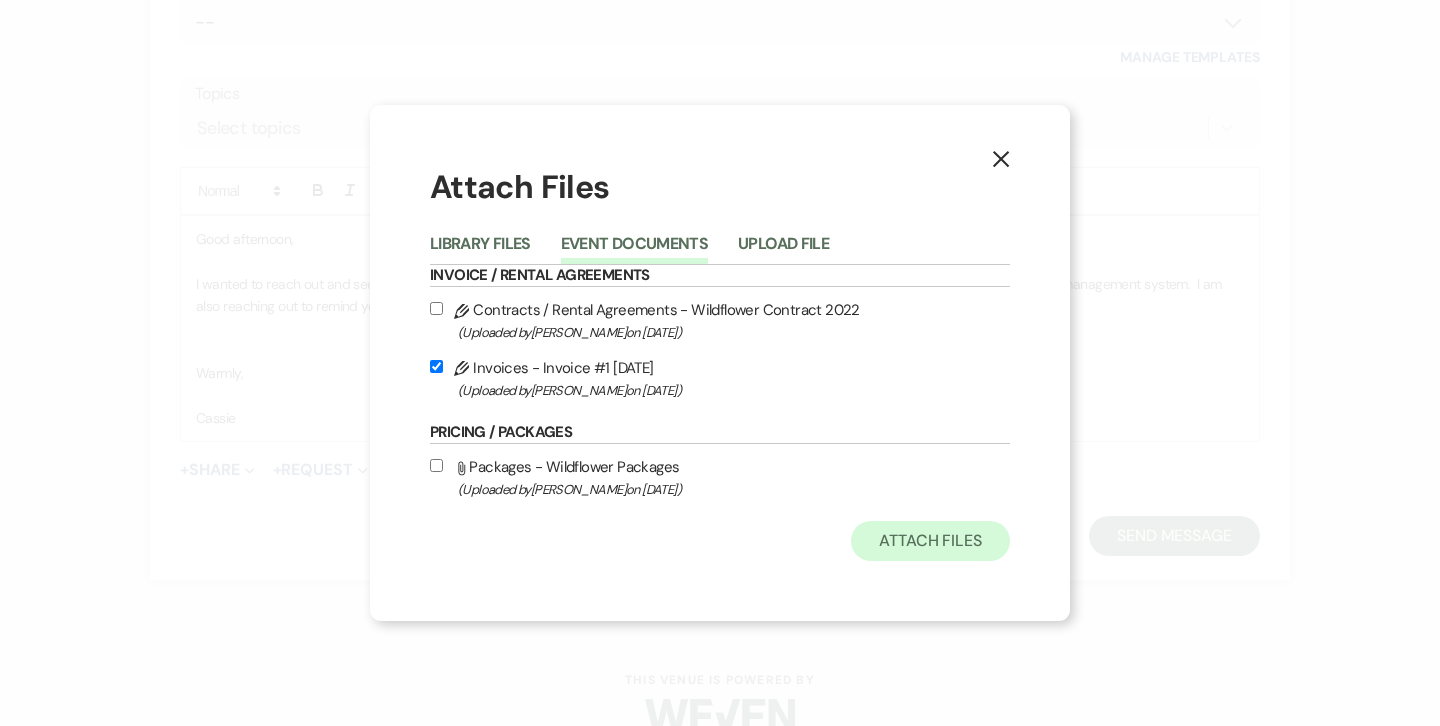 click on "Attach Files" at bounding box center [930, 541] 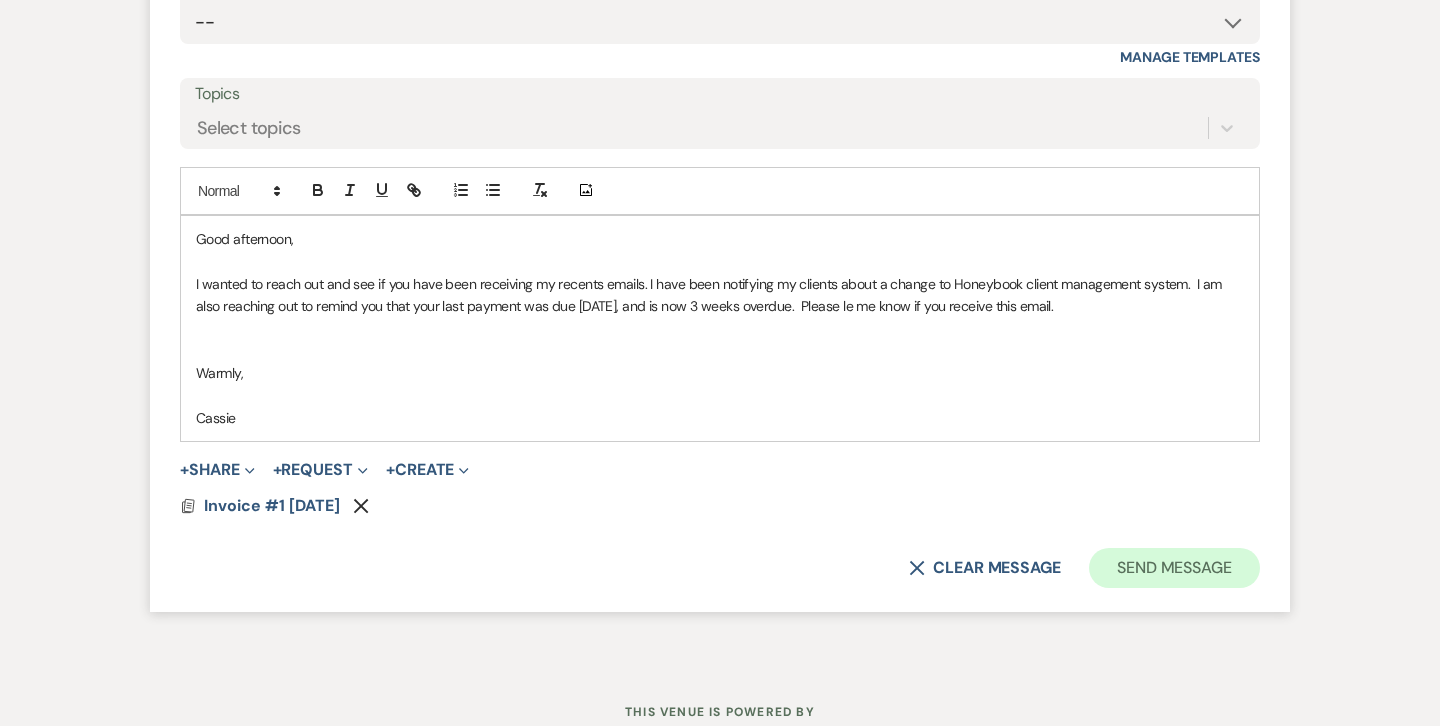 click on "Send Message" at bounding box center (1174, 568) 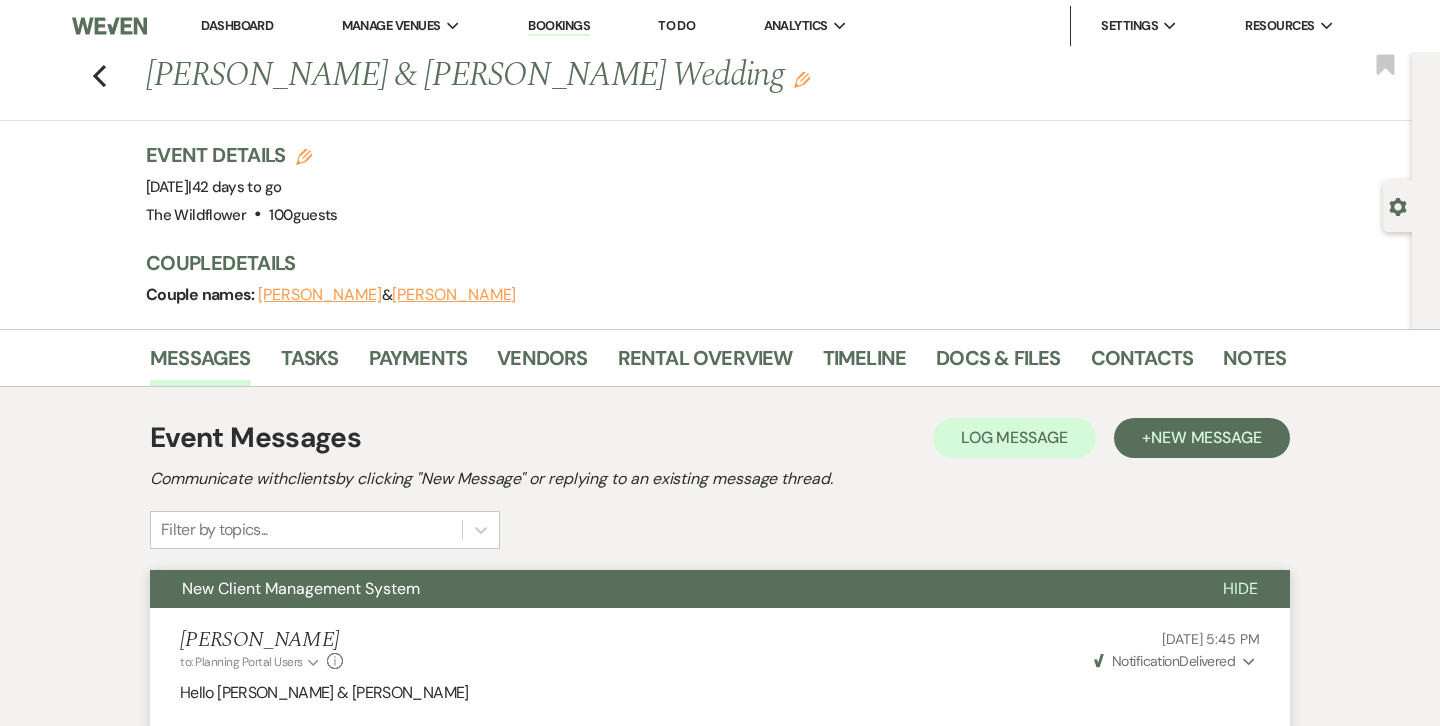 scroll, scrollTop: 0, scrollLeft: 0, axis: both 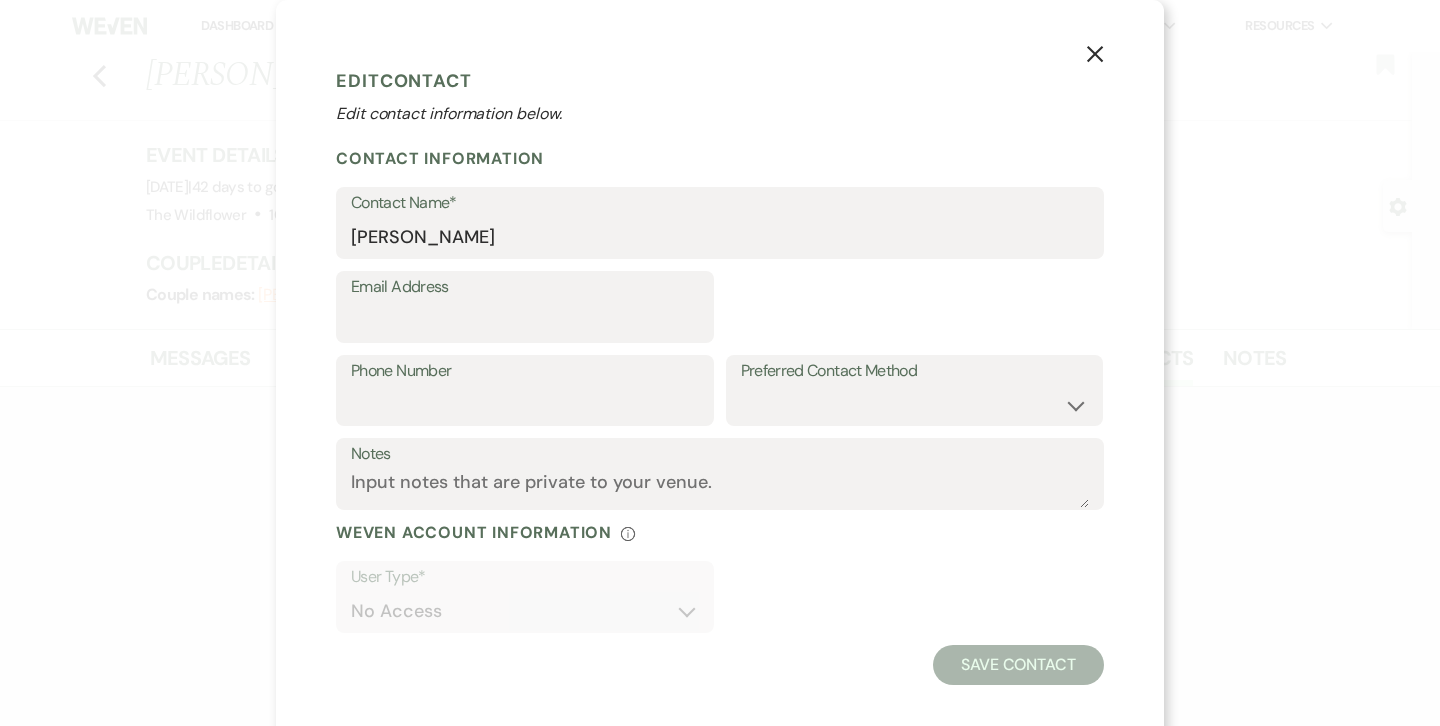 select on "1" 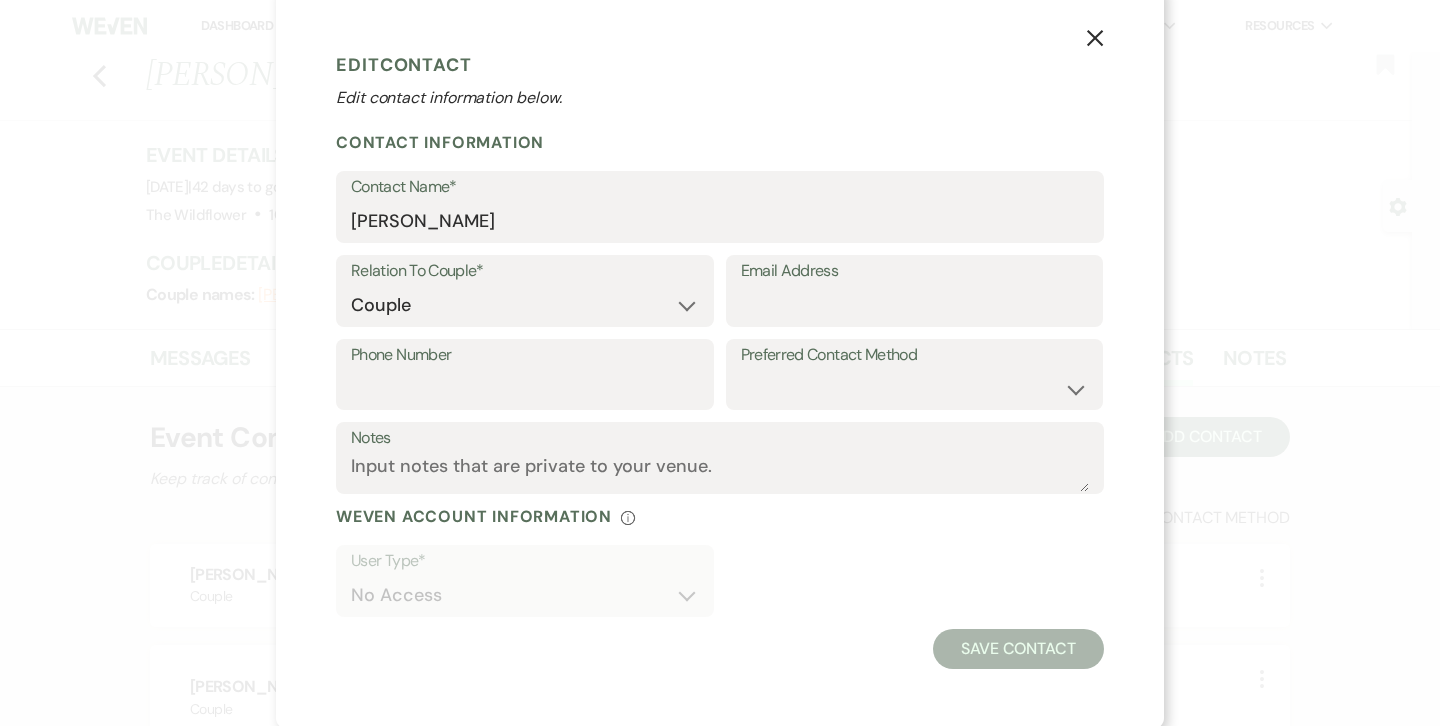 scroll, scrollTop: 15, scrollLeft: 0, axis: vertical 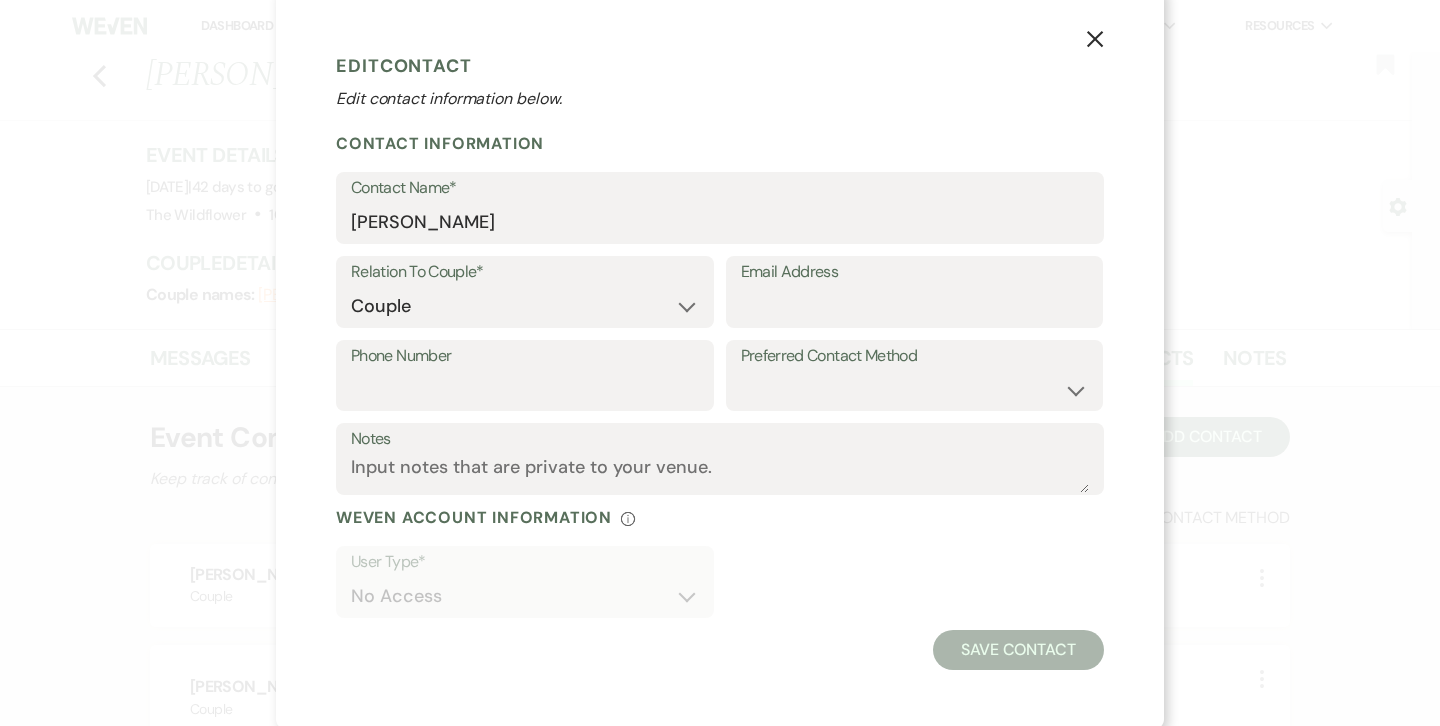 click 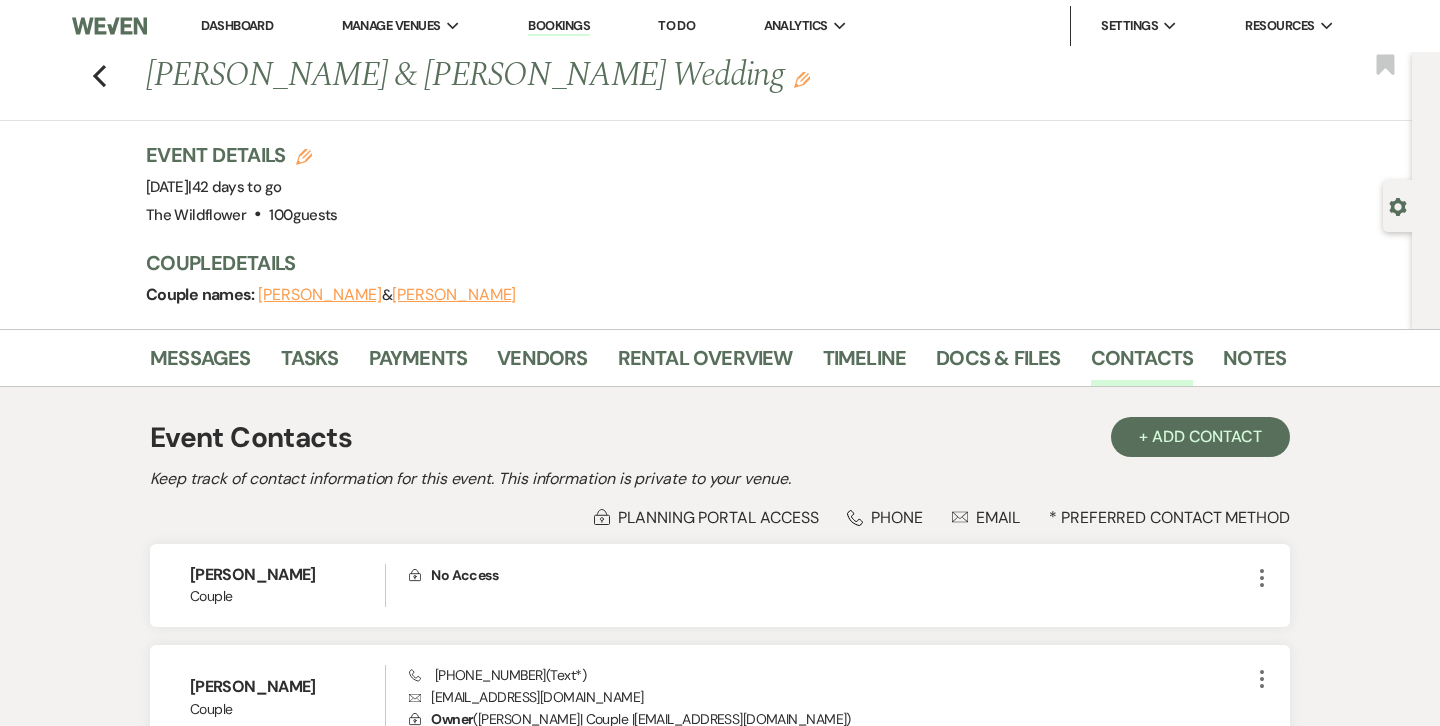 click on "[PERSON_NAME]" at bounding box center [454, 295] 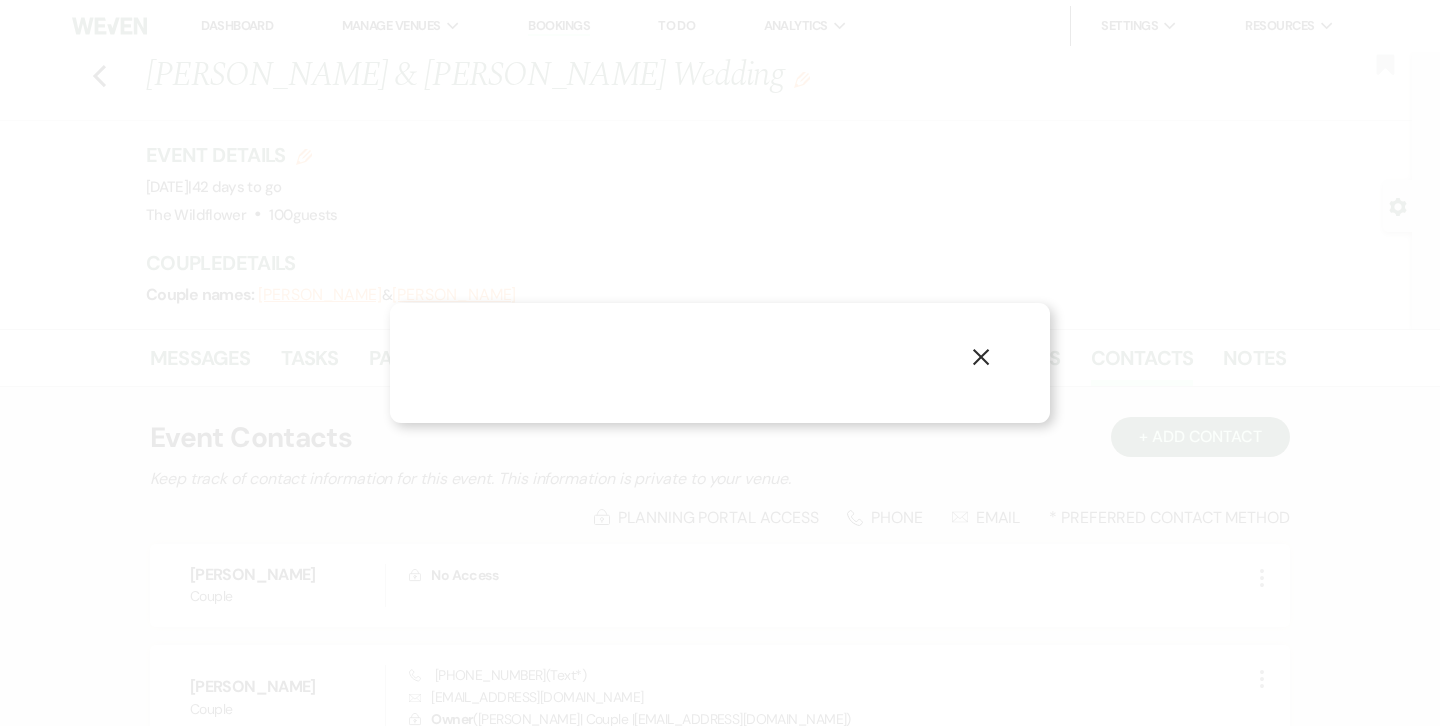 select on "1" 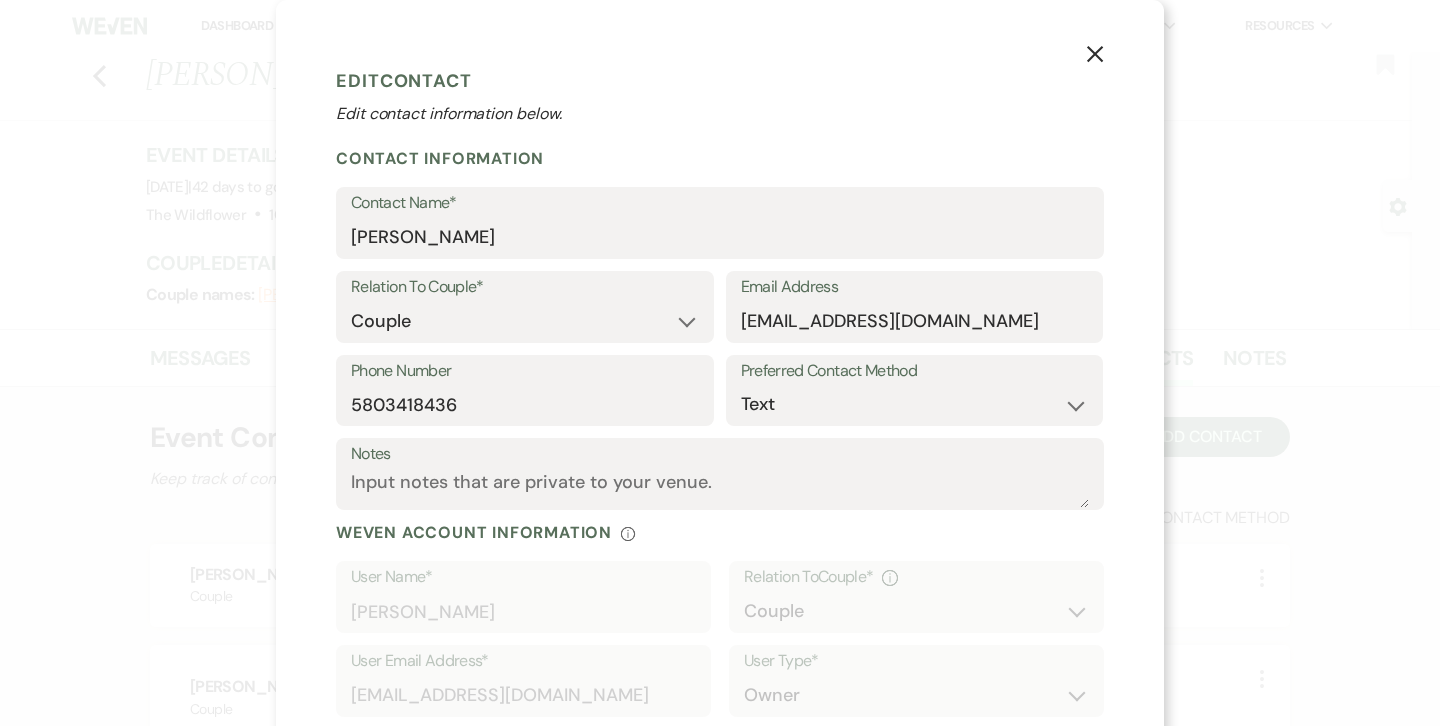 click on "X" 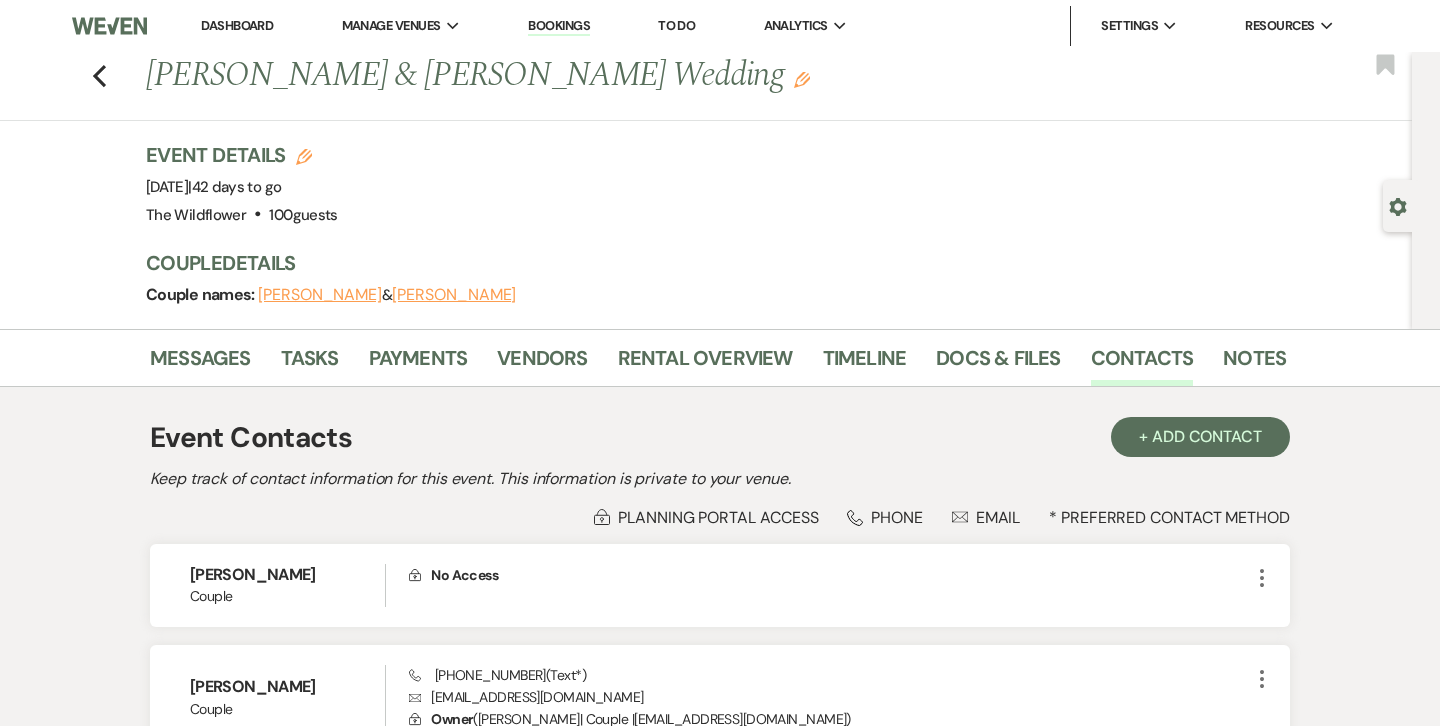 scroll, scrollTop: 0, scrollLeft: 0, axis: both 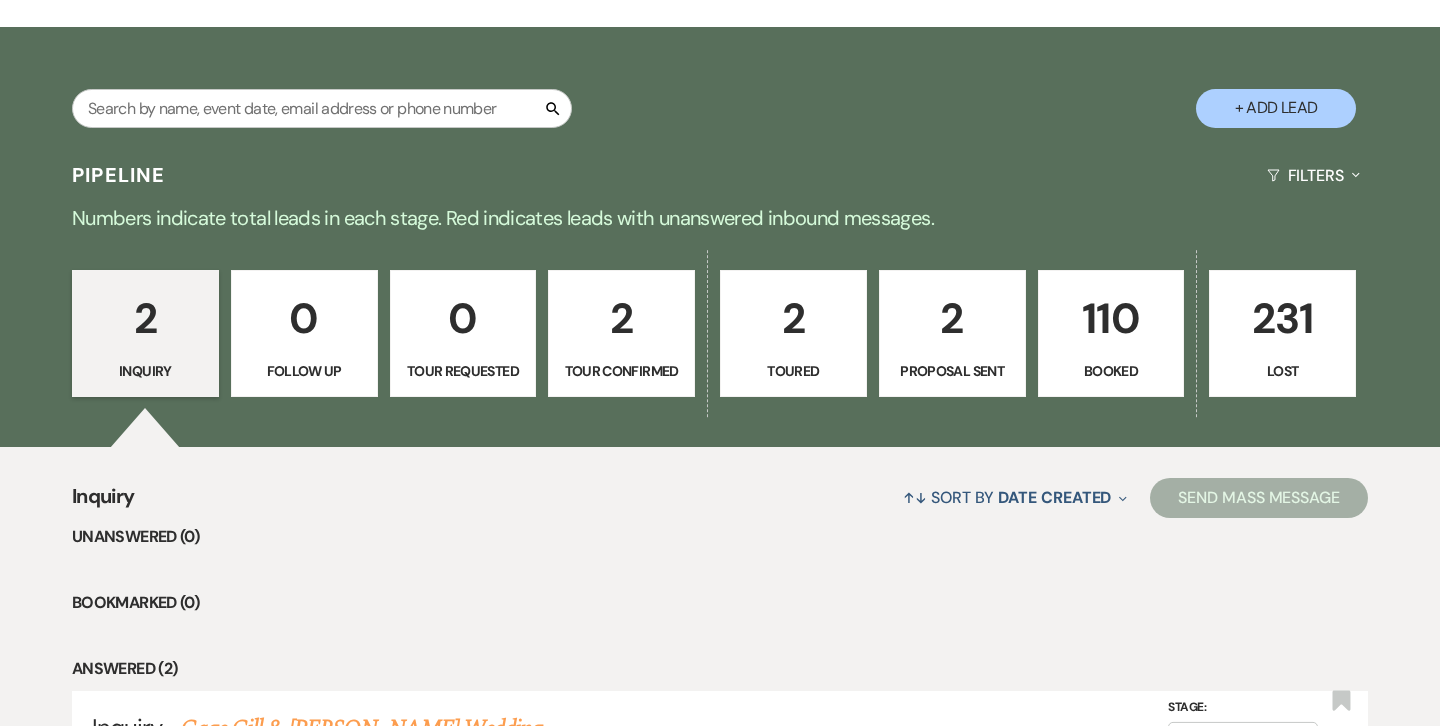 click on "2" at bounding box center (145, 318) 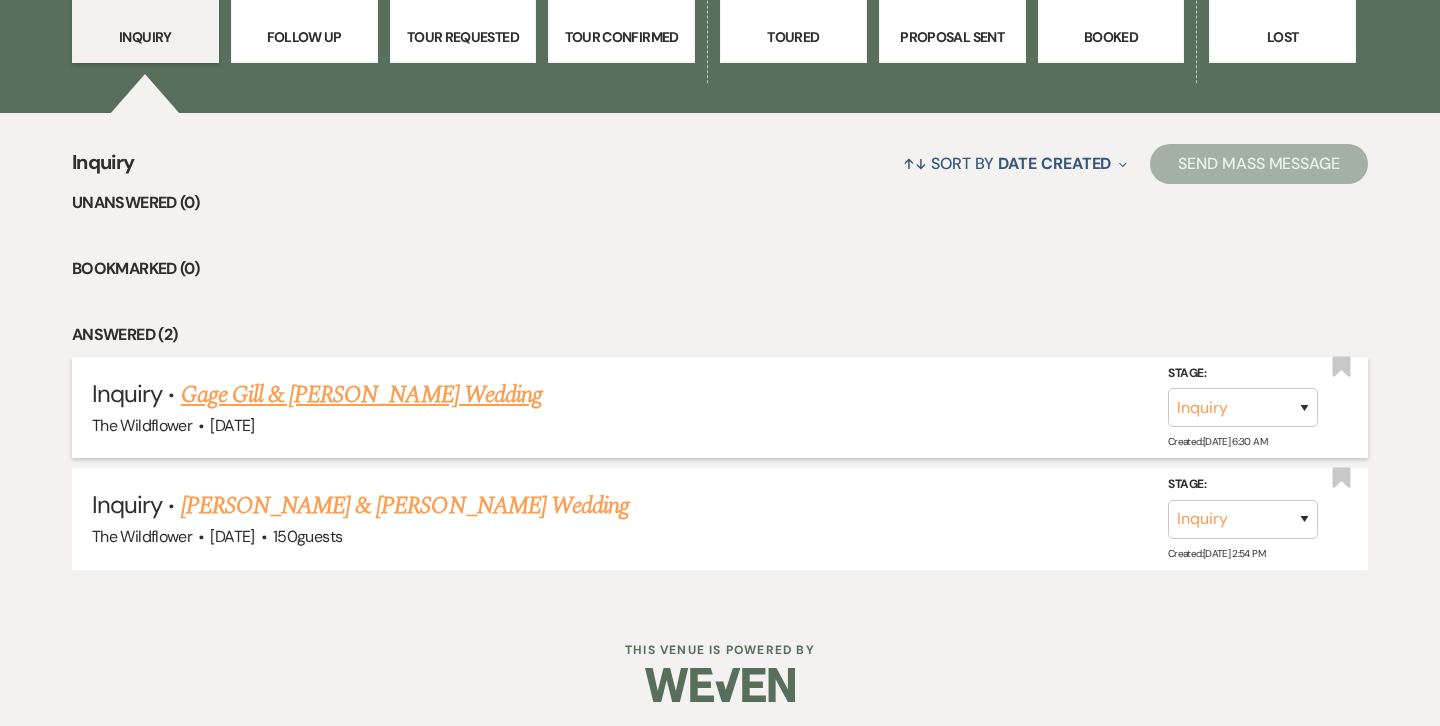 scroll, scrollTop: 656, scrollLeft: 0, axis: vertical 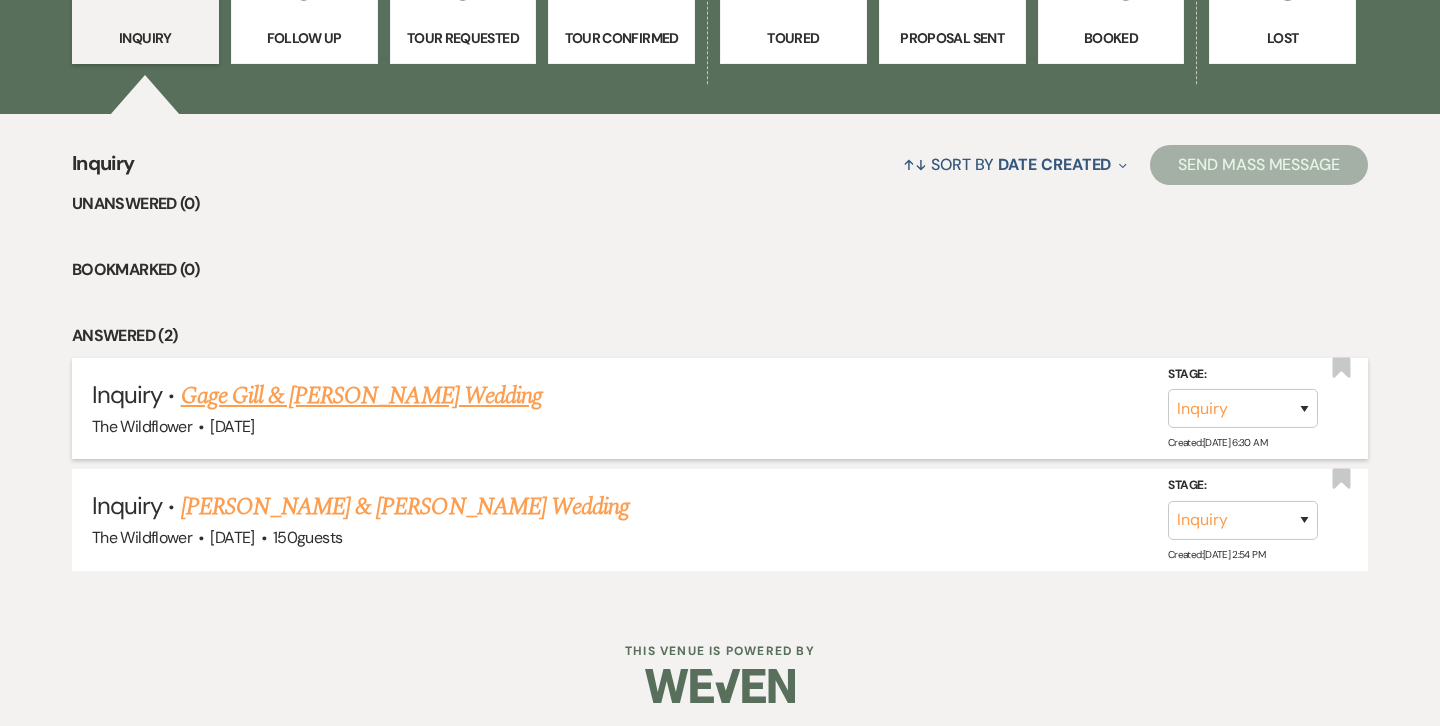 click on "Gage Gill & [PERSON_NAME] Wedding" at bounding box center (361, 396) 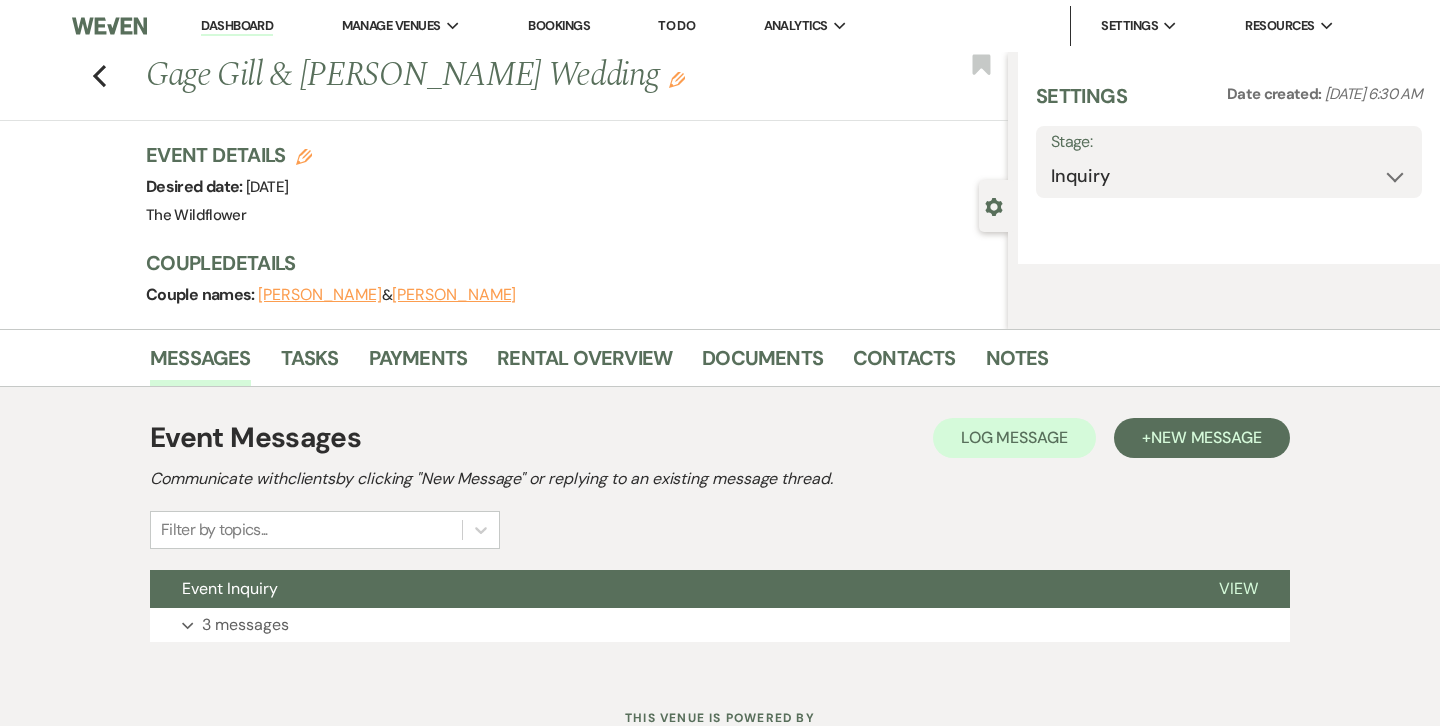 select on "5" 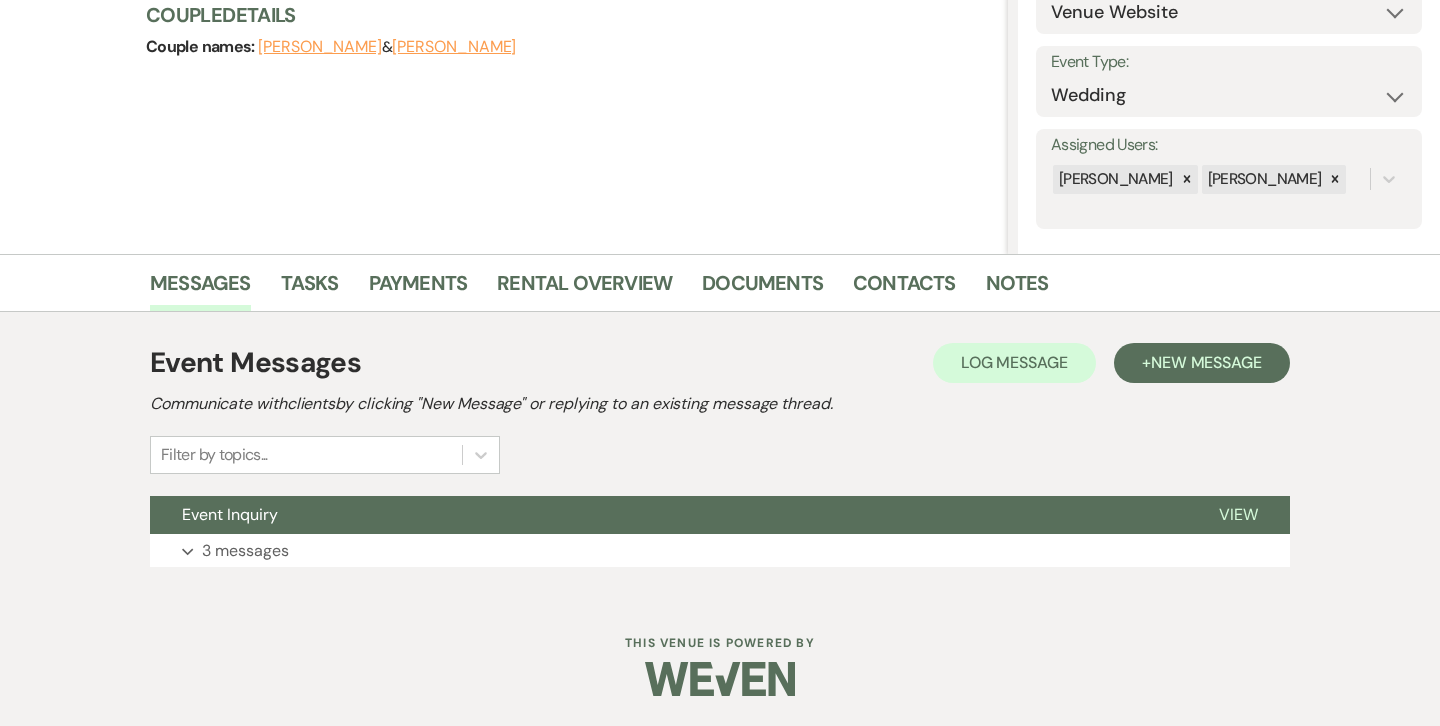 scroll, scrollTop: 247, scrollLeft: 0, axis: vertical 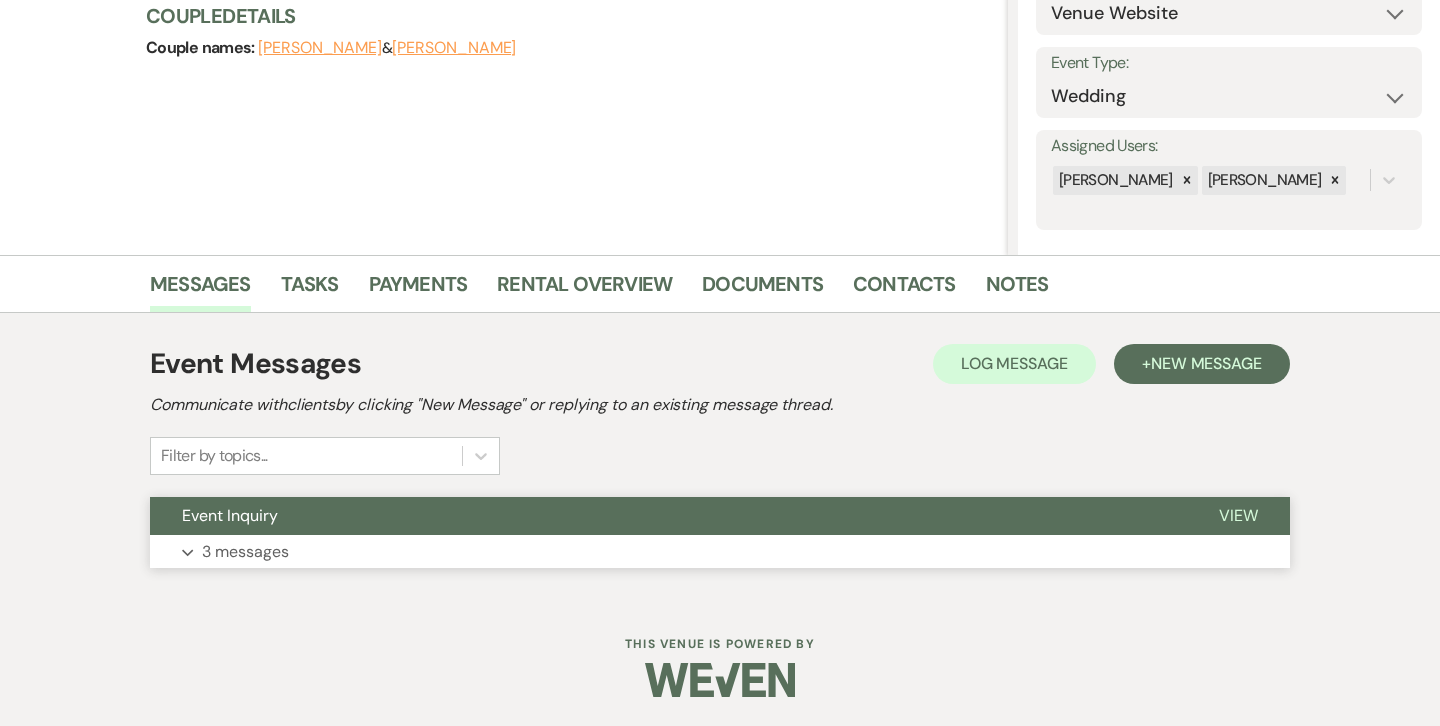 click on "Event Inquiry" at bounding box center (668, 516) 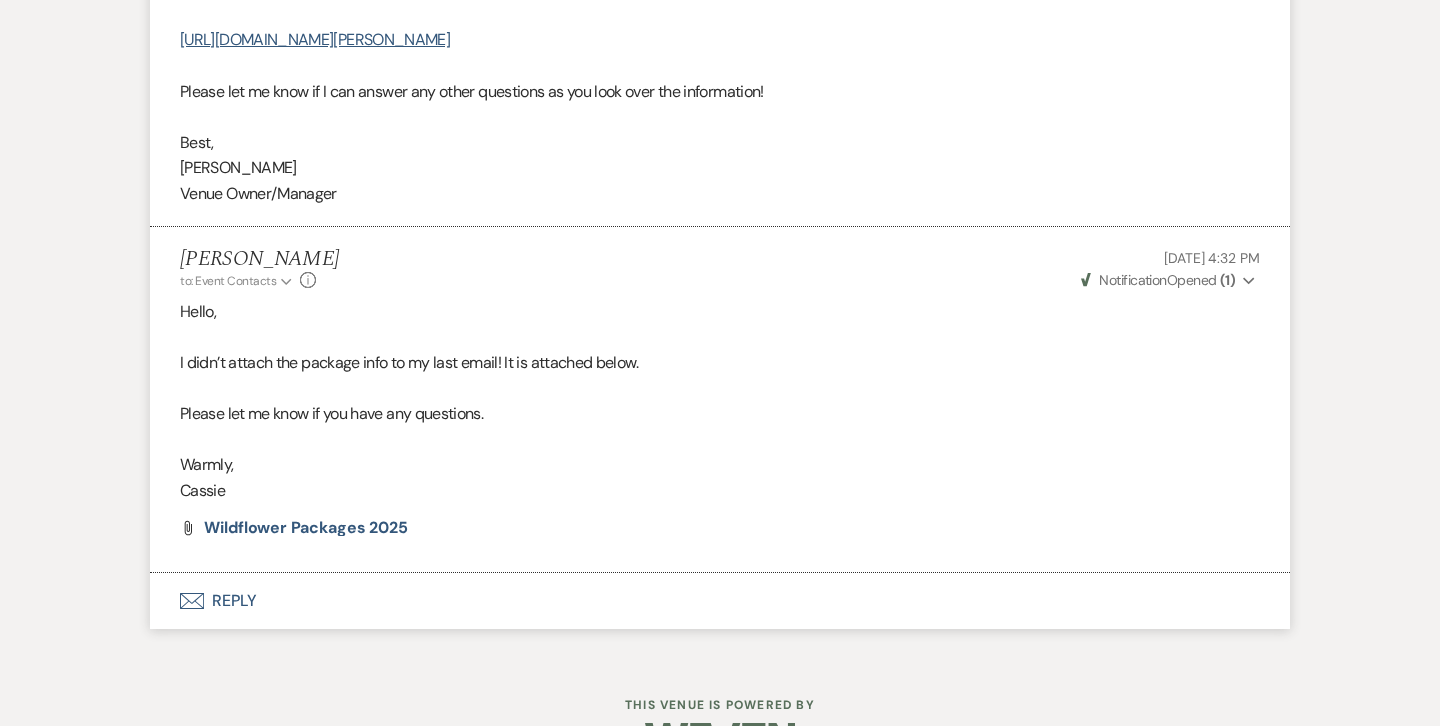 scroll, scrollTop: 1750, scrollLeft: 0, axis: vertical 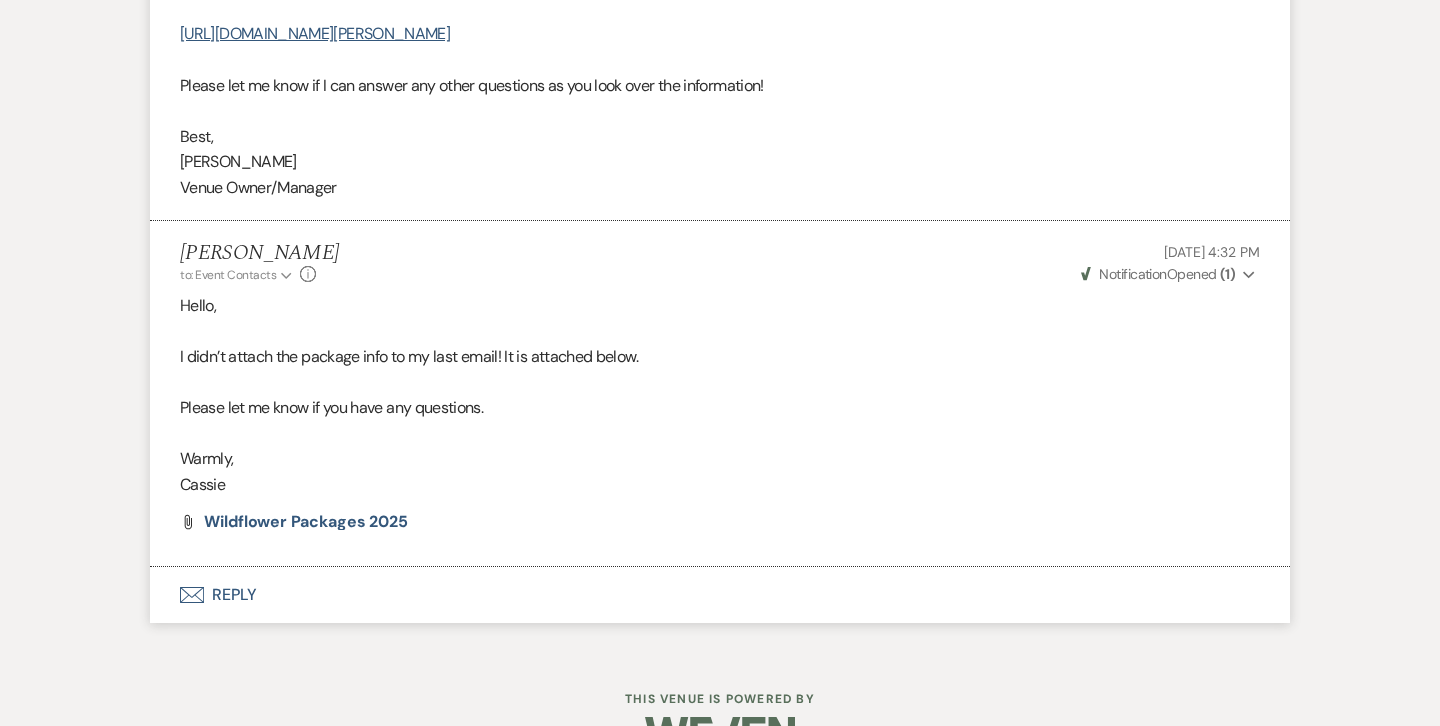 click on "Envelope Reply" at bounding box center (720, 595) 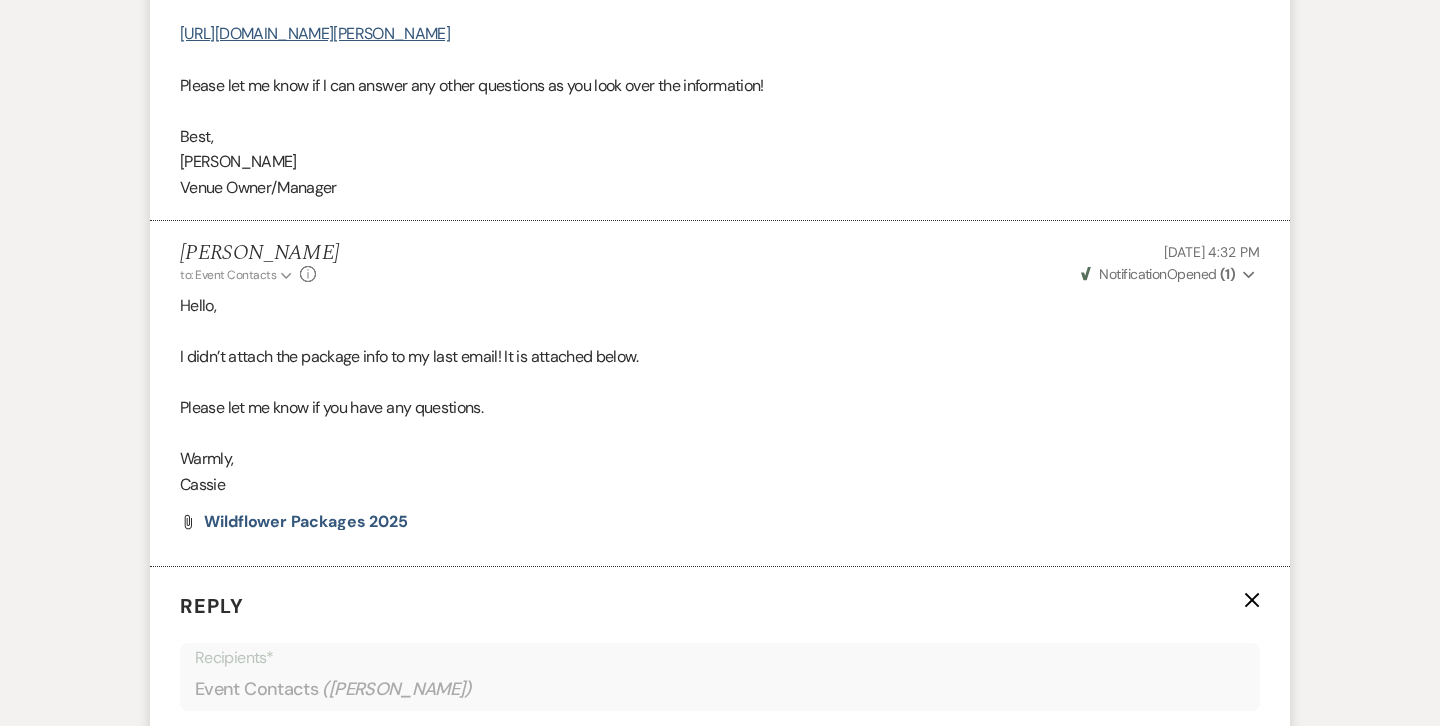 scroll, scrollTop: 2244, scrollLeft: 0, axis: vertical 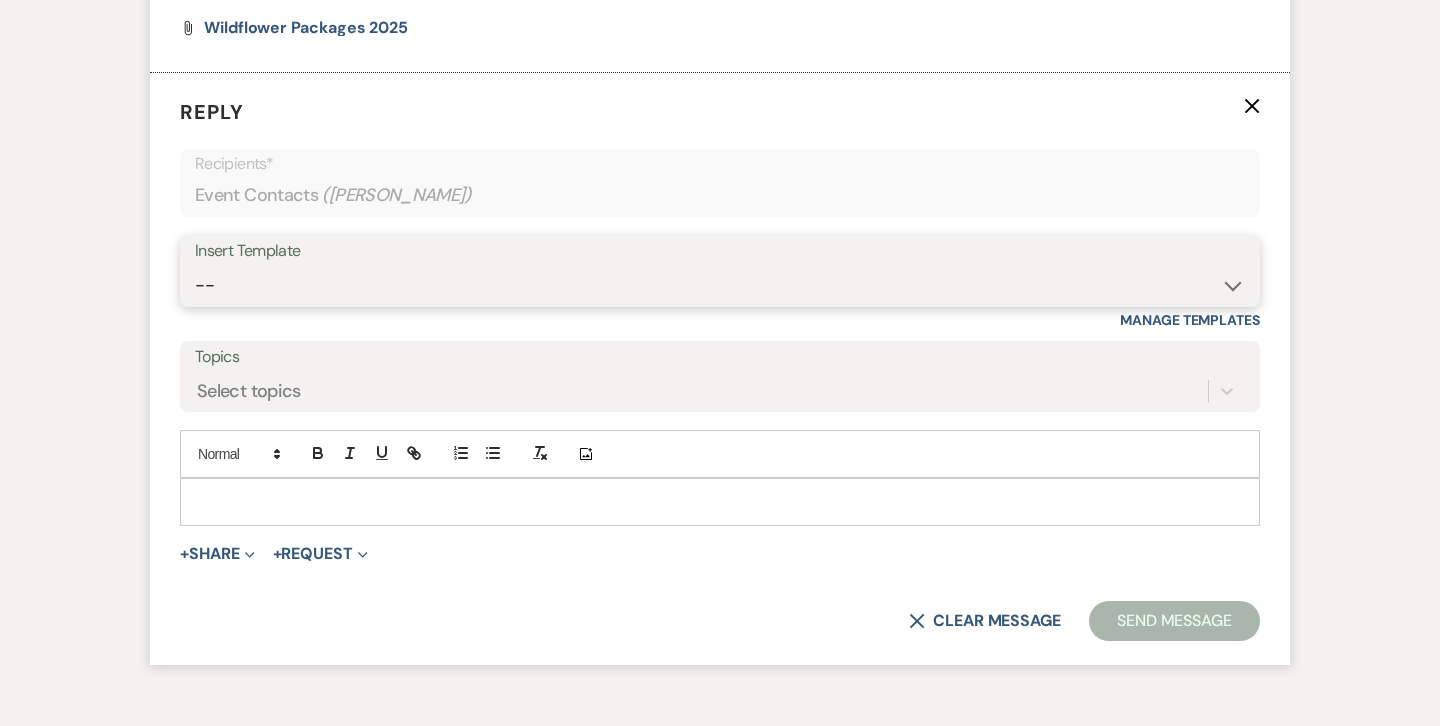 select on "888" 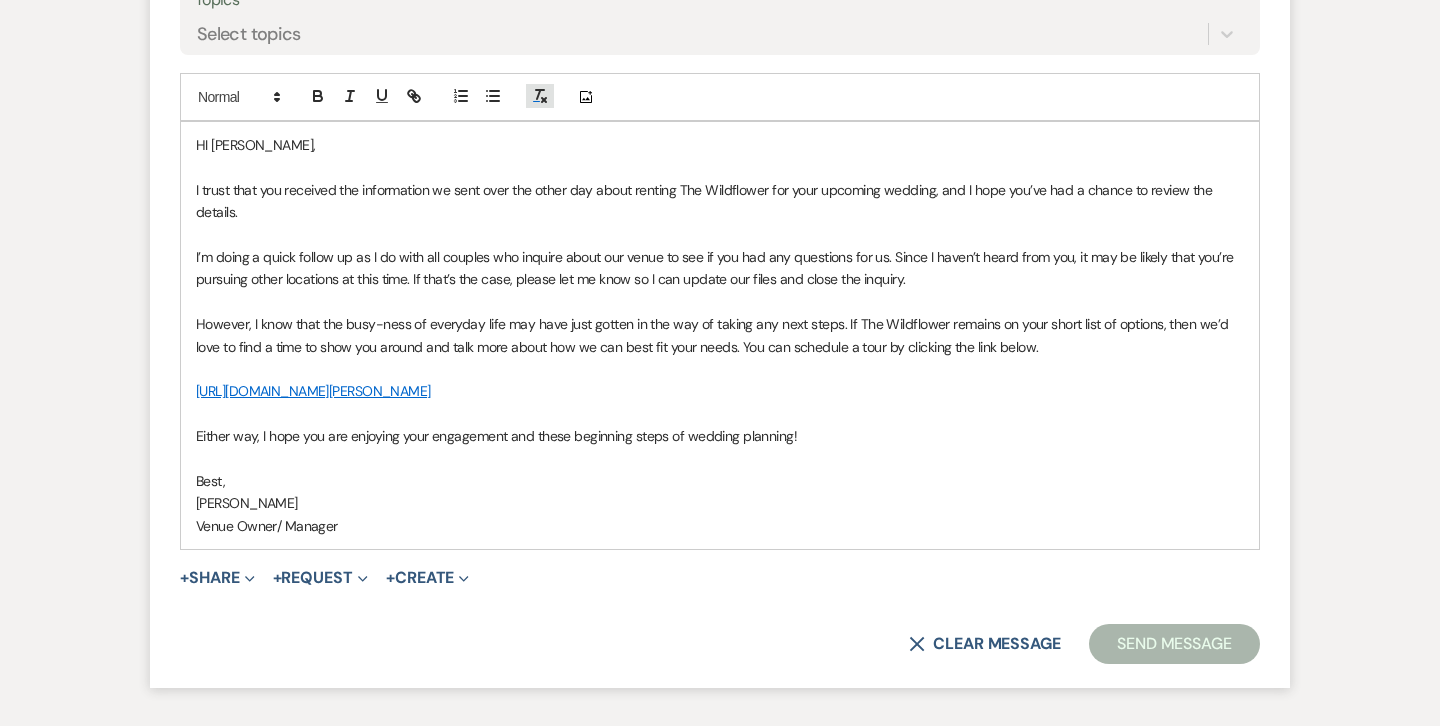 scroll, scrollTop: 2602, scrollLeft: 0, axis: vertical 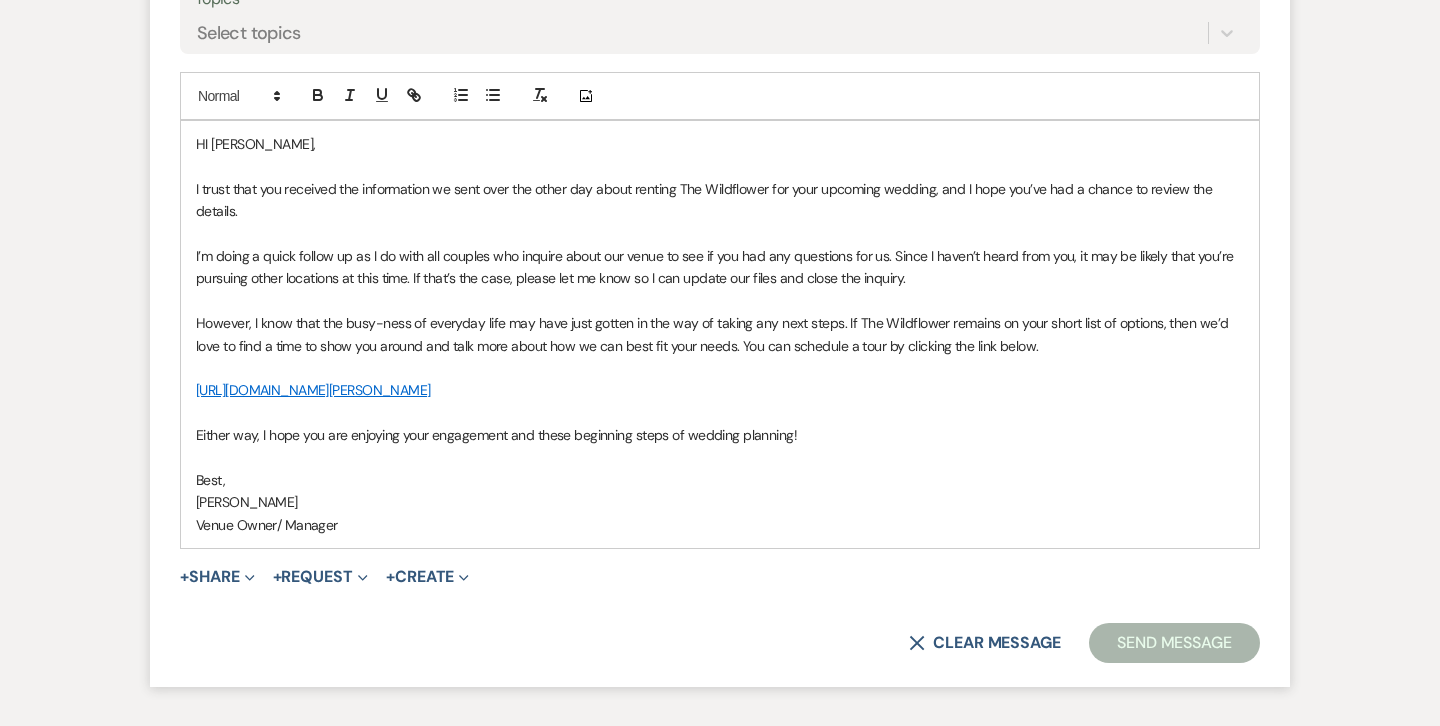 click on "Send Message" at bounding box center (1174, 643) 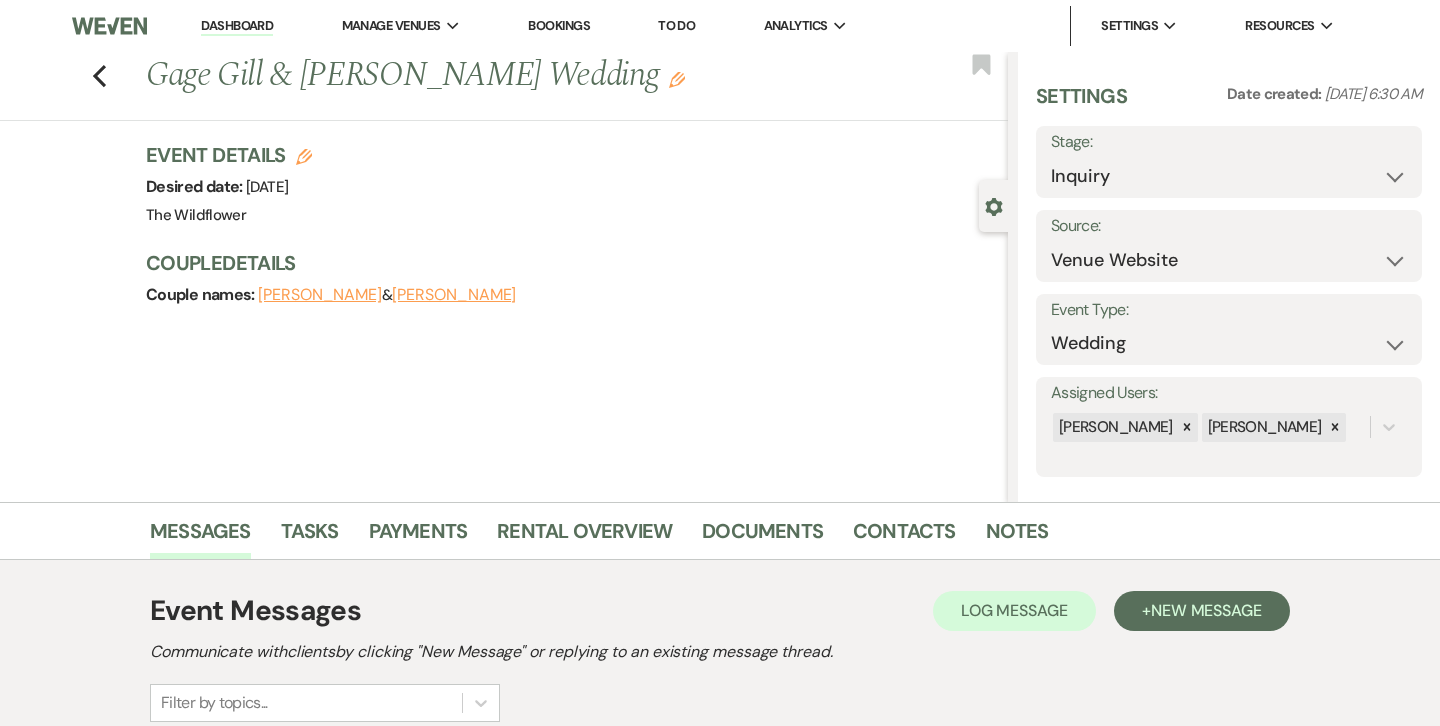 scroll, scrollTop: 0, scrollLeft: 0, axis: both 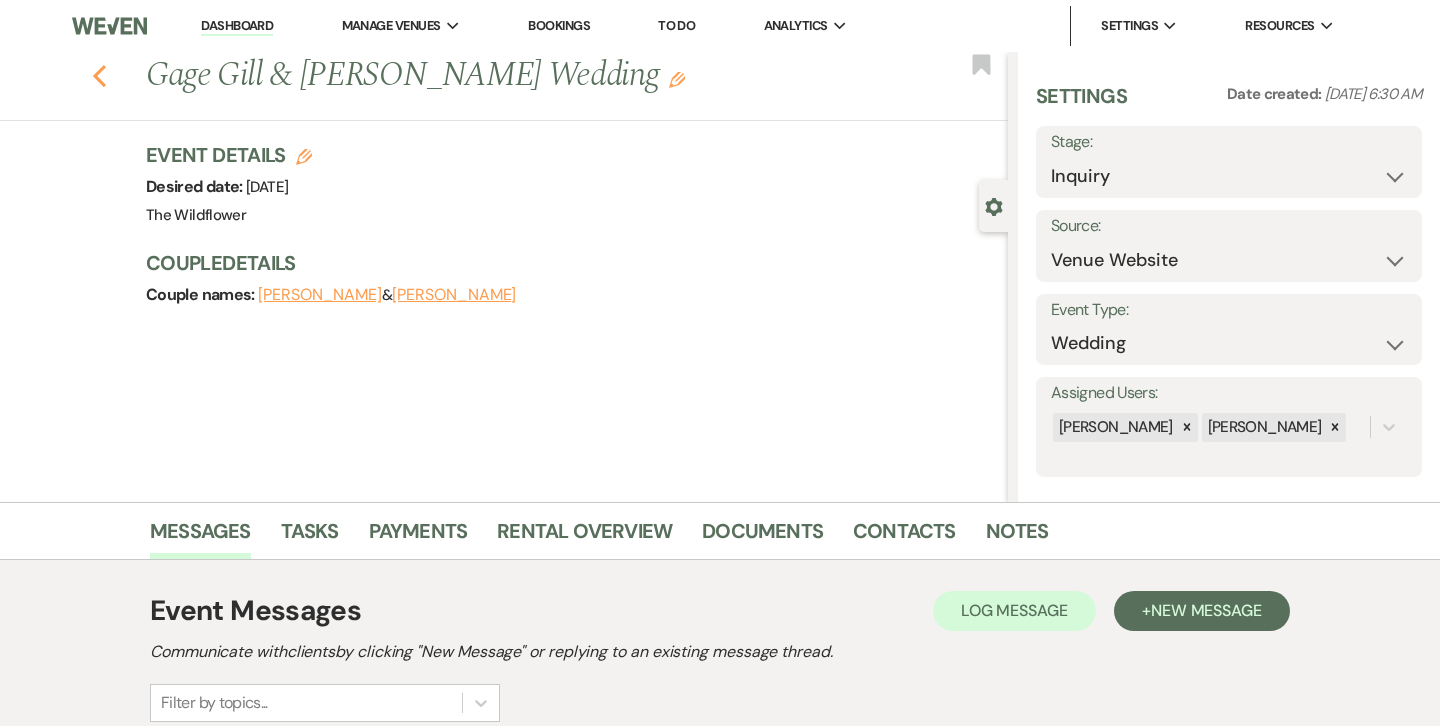 click 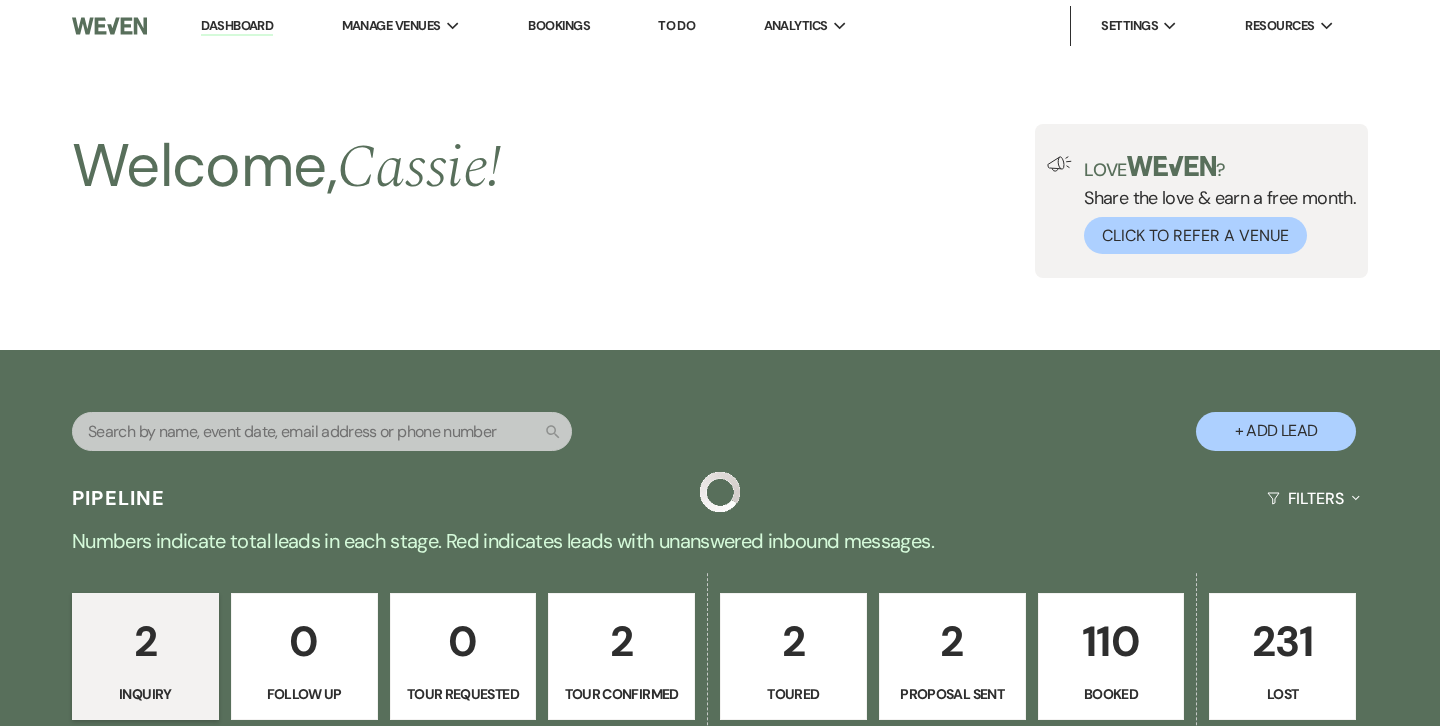 scroll, scrollTop: 656, scrollLeft: 0, axis: vertical 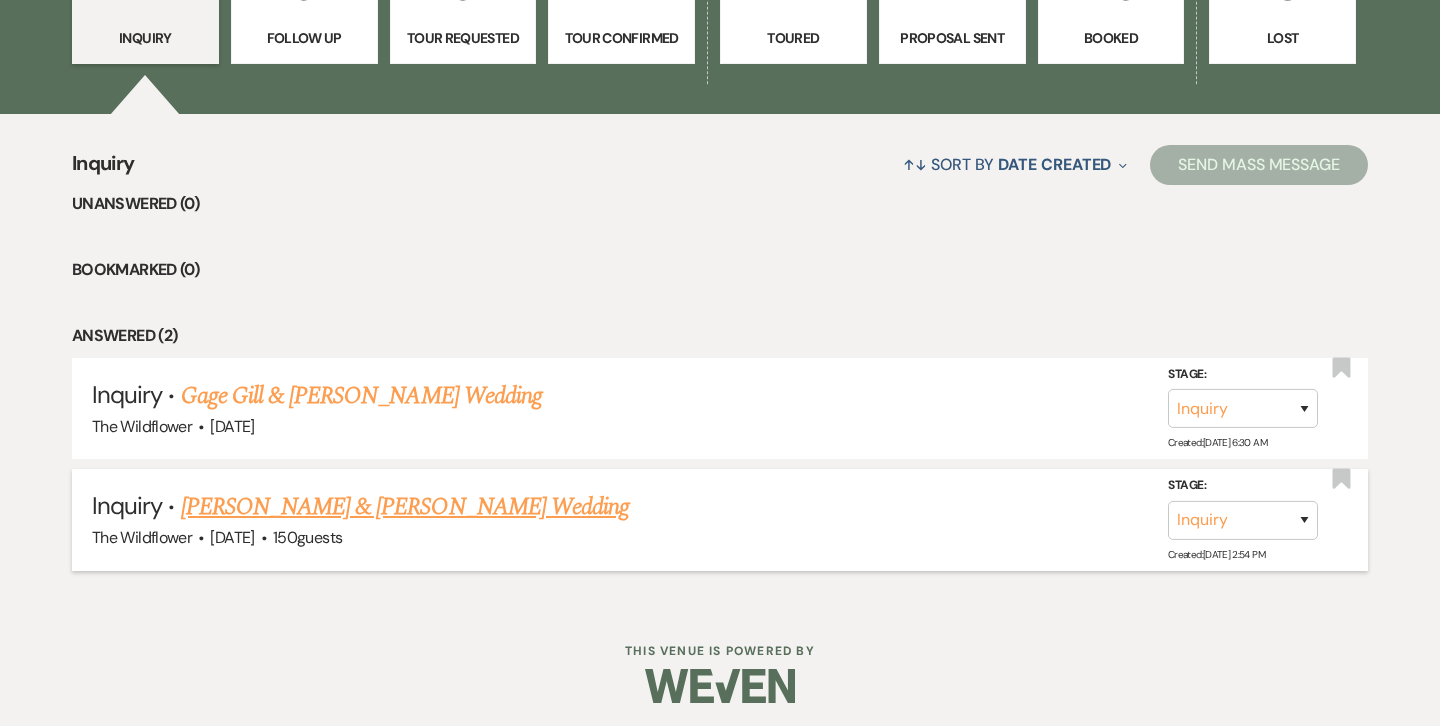 click on "[PERSON_NAME] & [PERSON_NAME] Wedding" at bounding box center [405, 507] 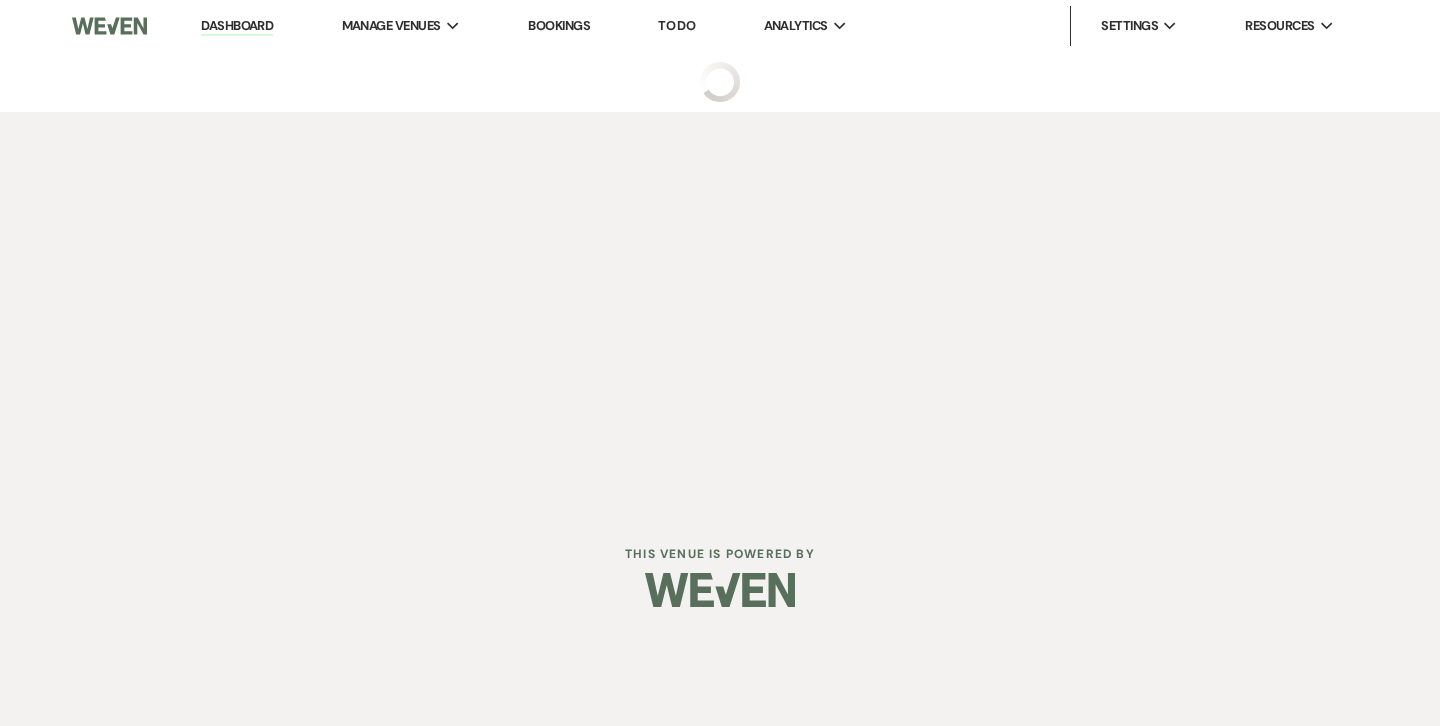scroll, scrollTop: 0, scrollLeft: 0, axis: both 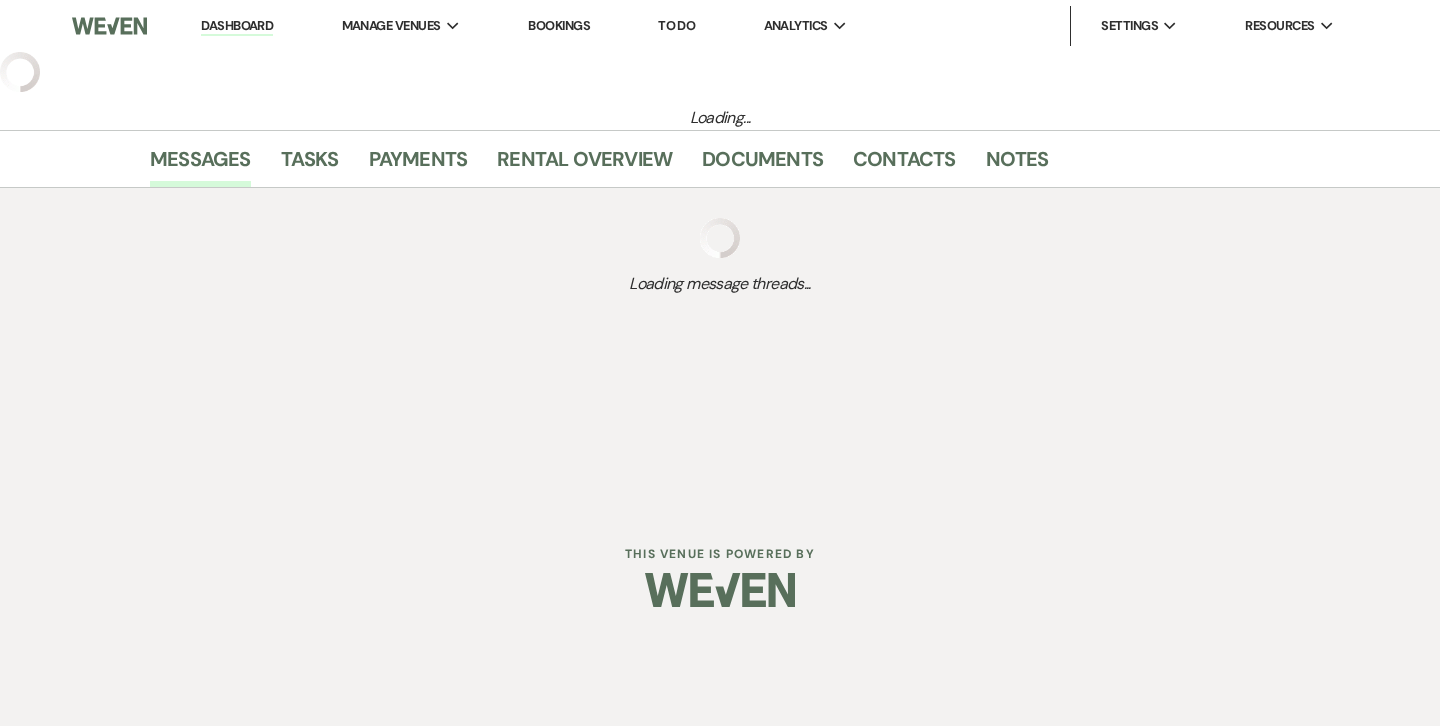 select on "5" 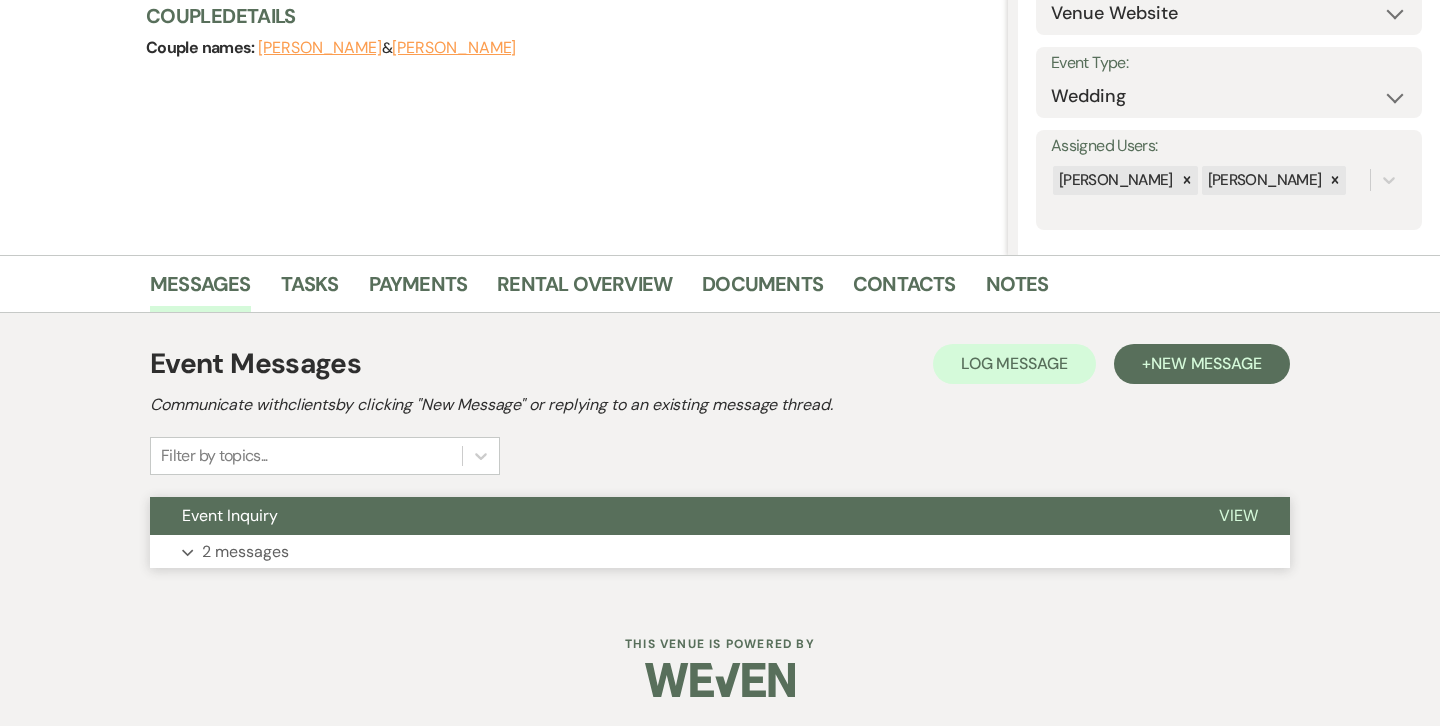 click on "Event Inquiry" at bounding box center [668, 516] 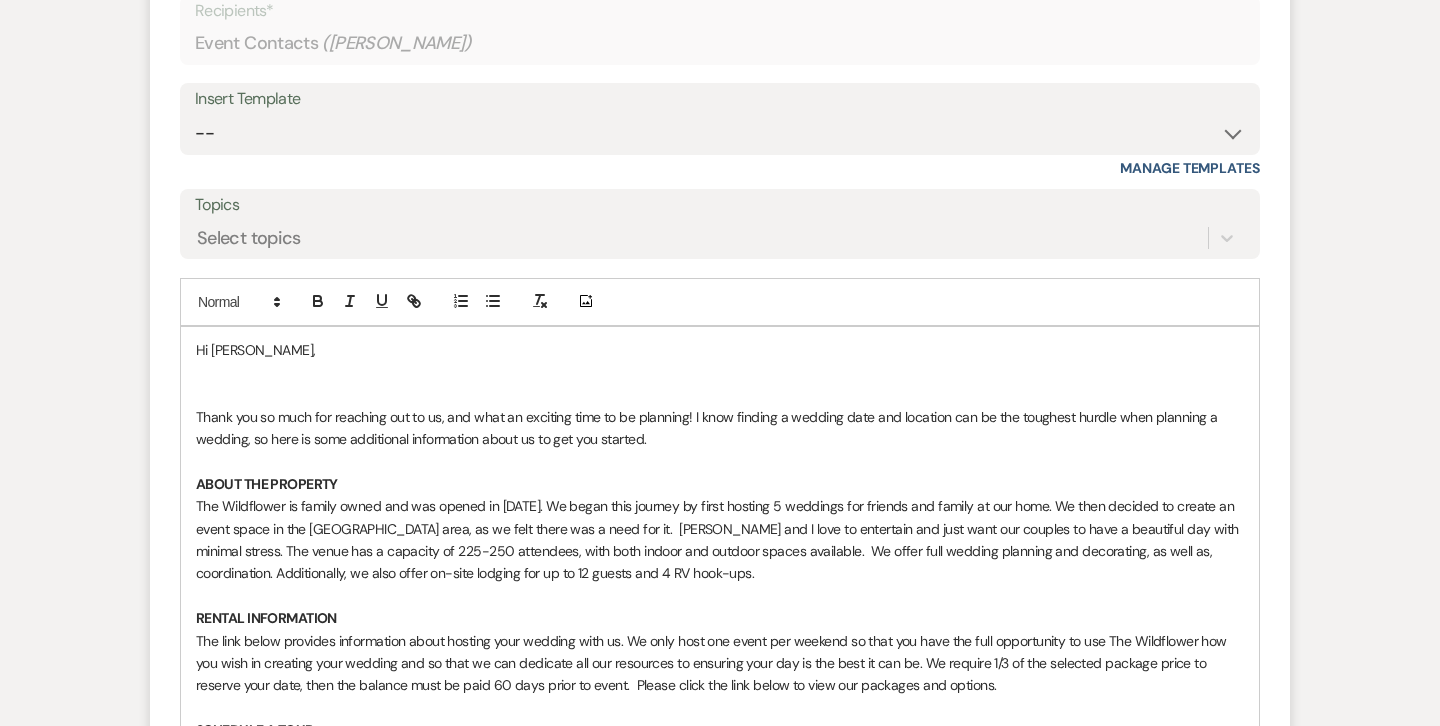 scroll, scrollTop: 2071, scrollLeft: 0, axis: vertical 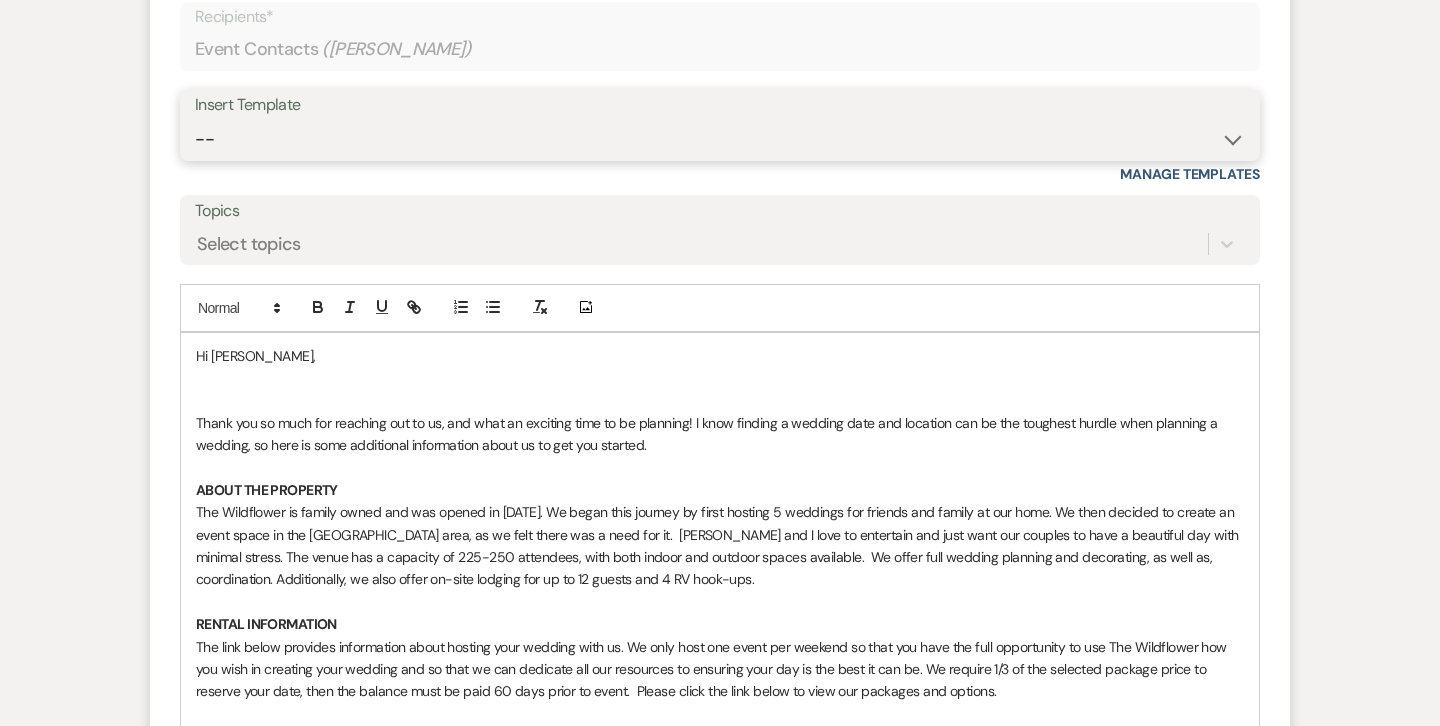 select on "888" 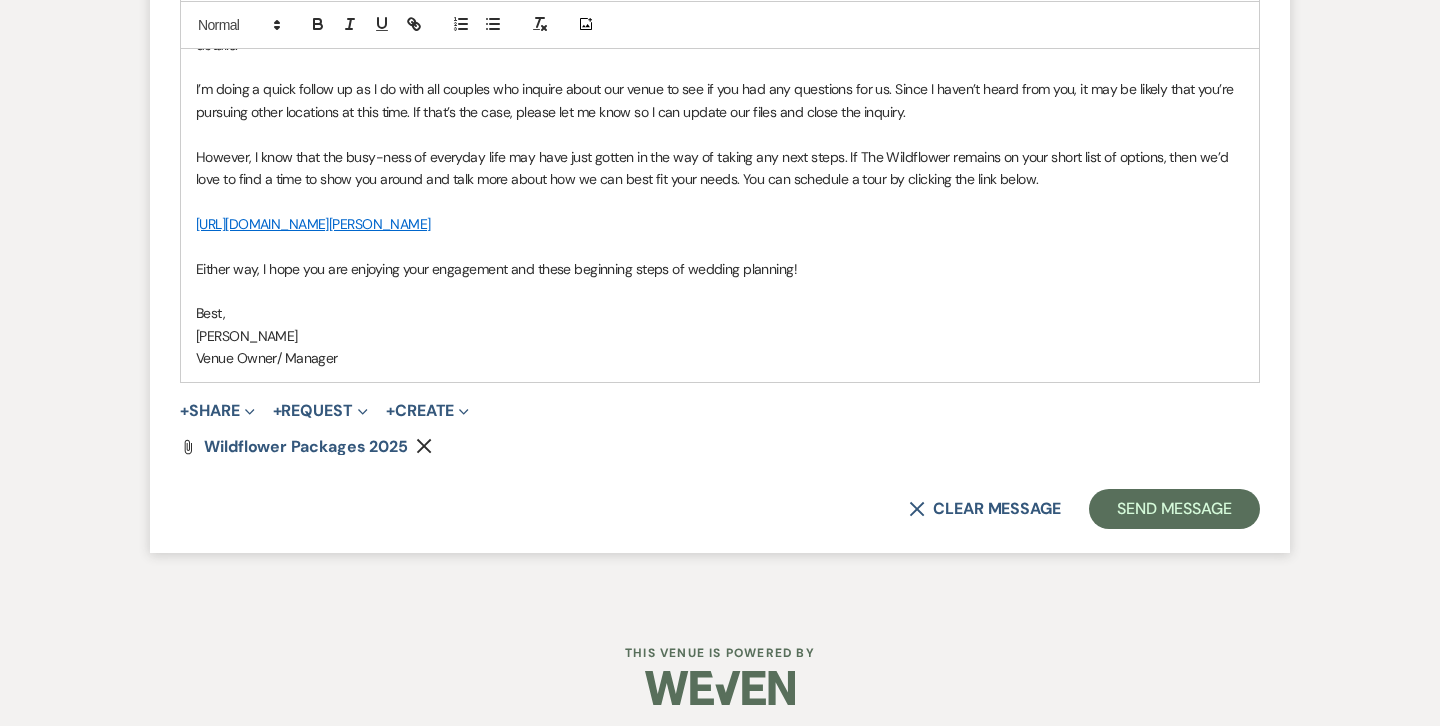 scroll, scrollTop: 2447, scrollLeft: 0, axis: vertical 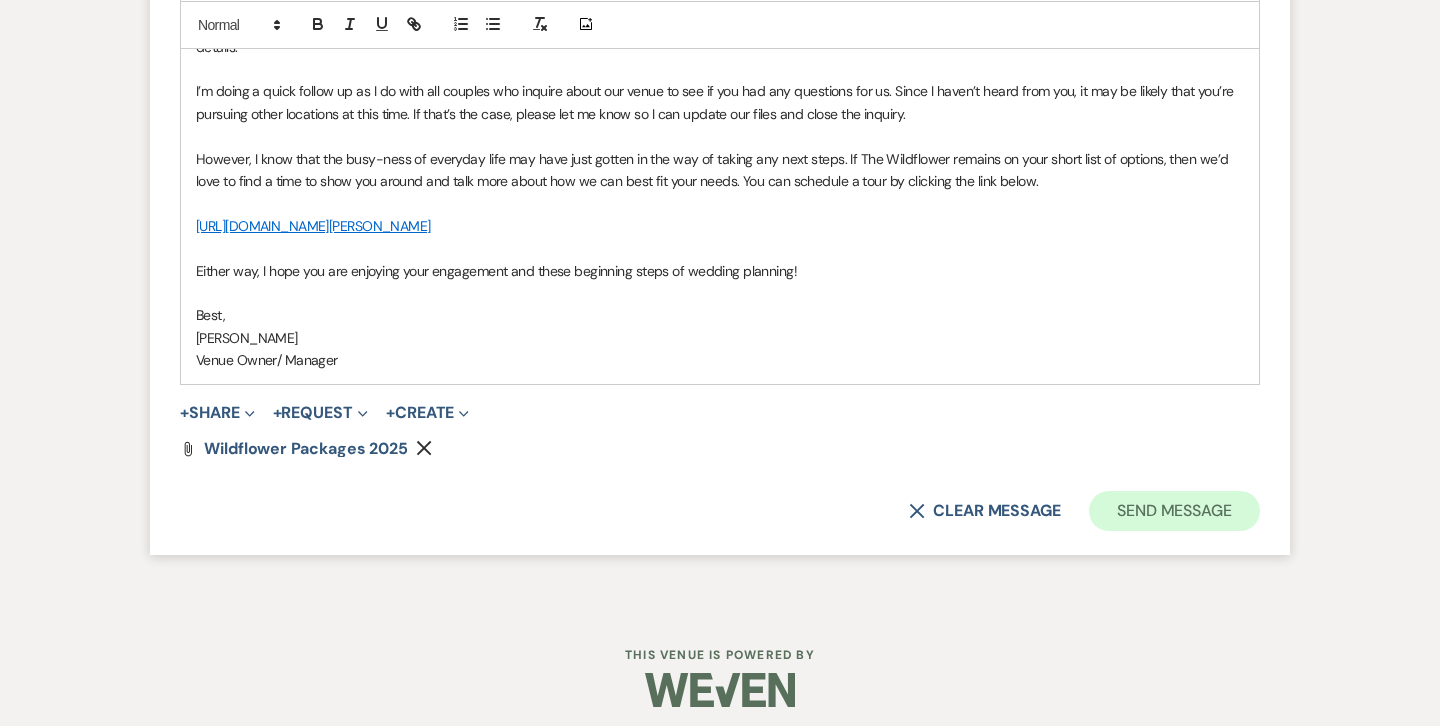 click on "Send Message" at bounding box center (1174, 511) 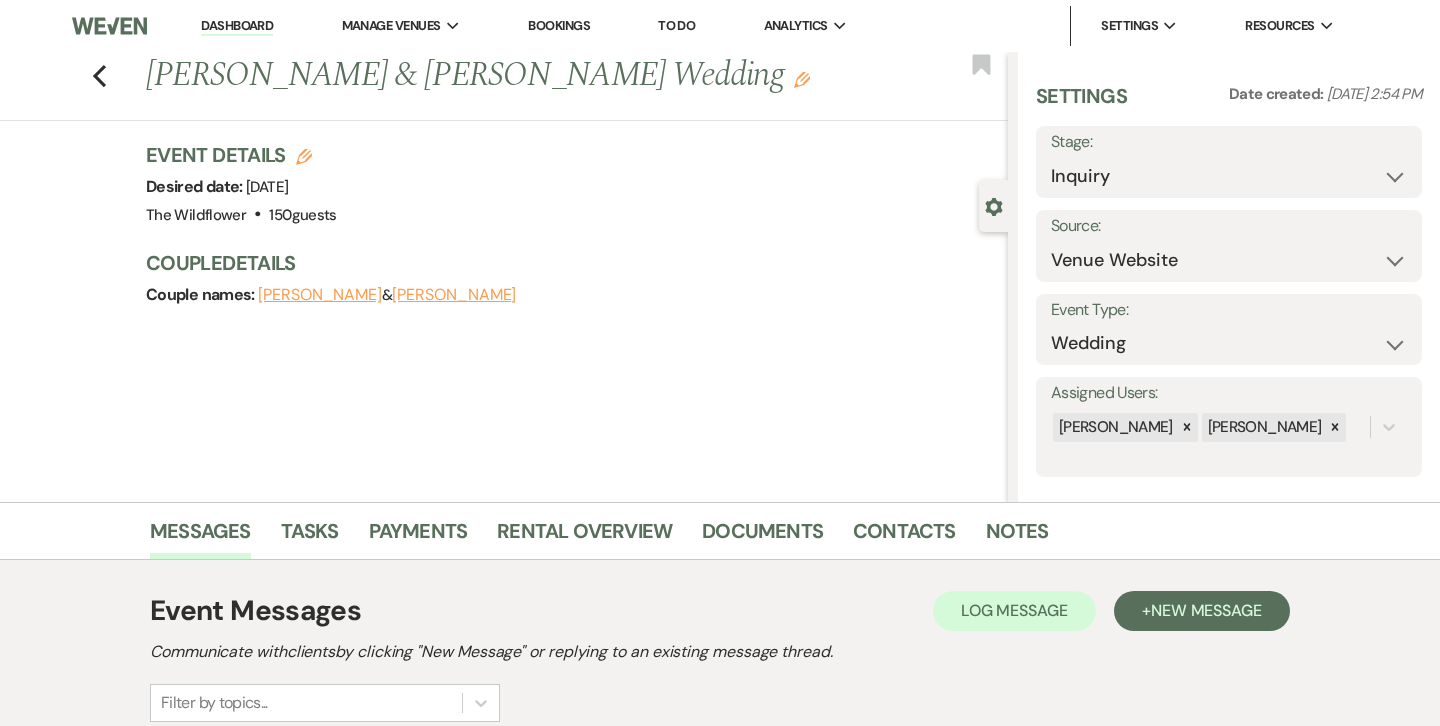 scroll, scrollTop: 0, scrollLeft: 0, axis: both 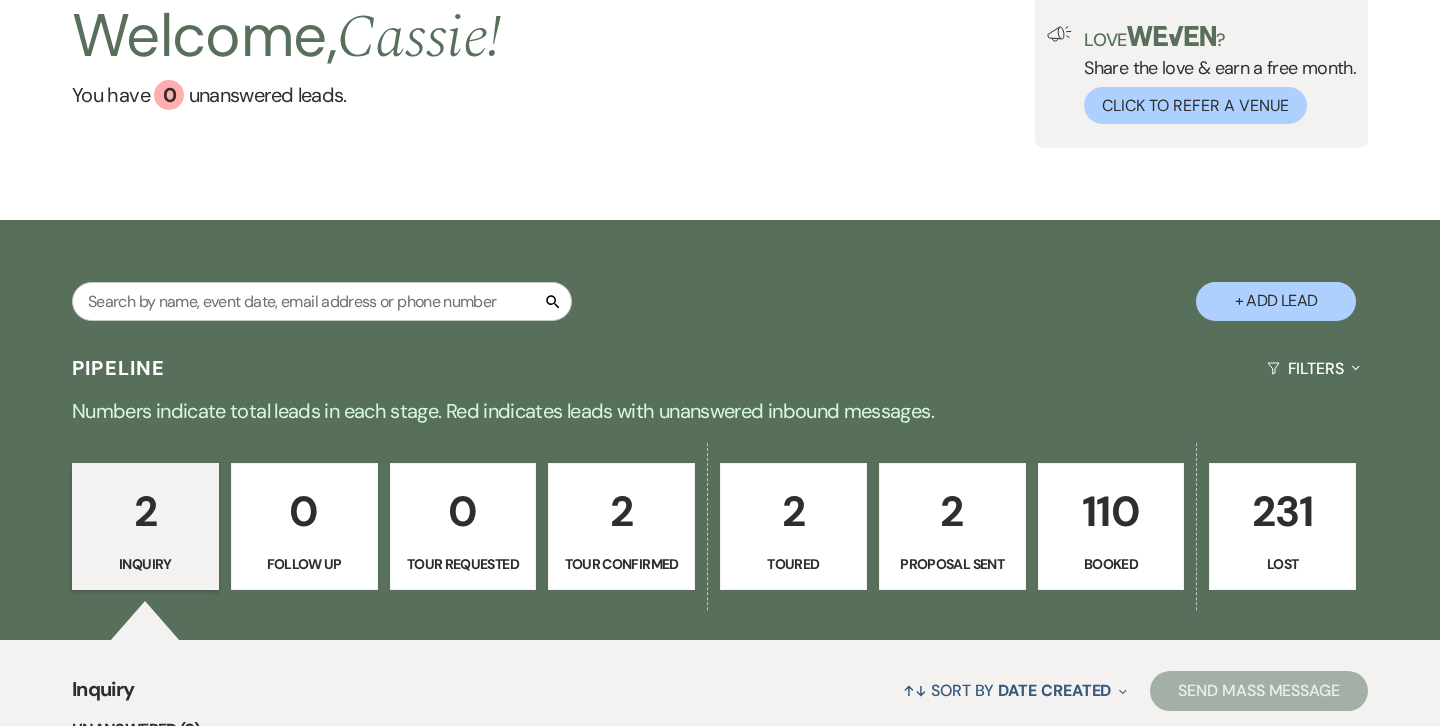 click on "2" at bounding box center [793, 511] 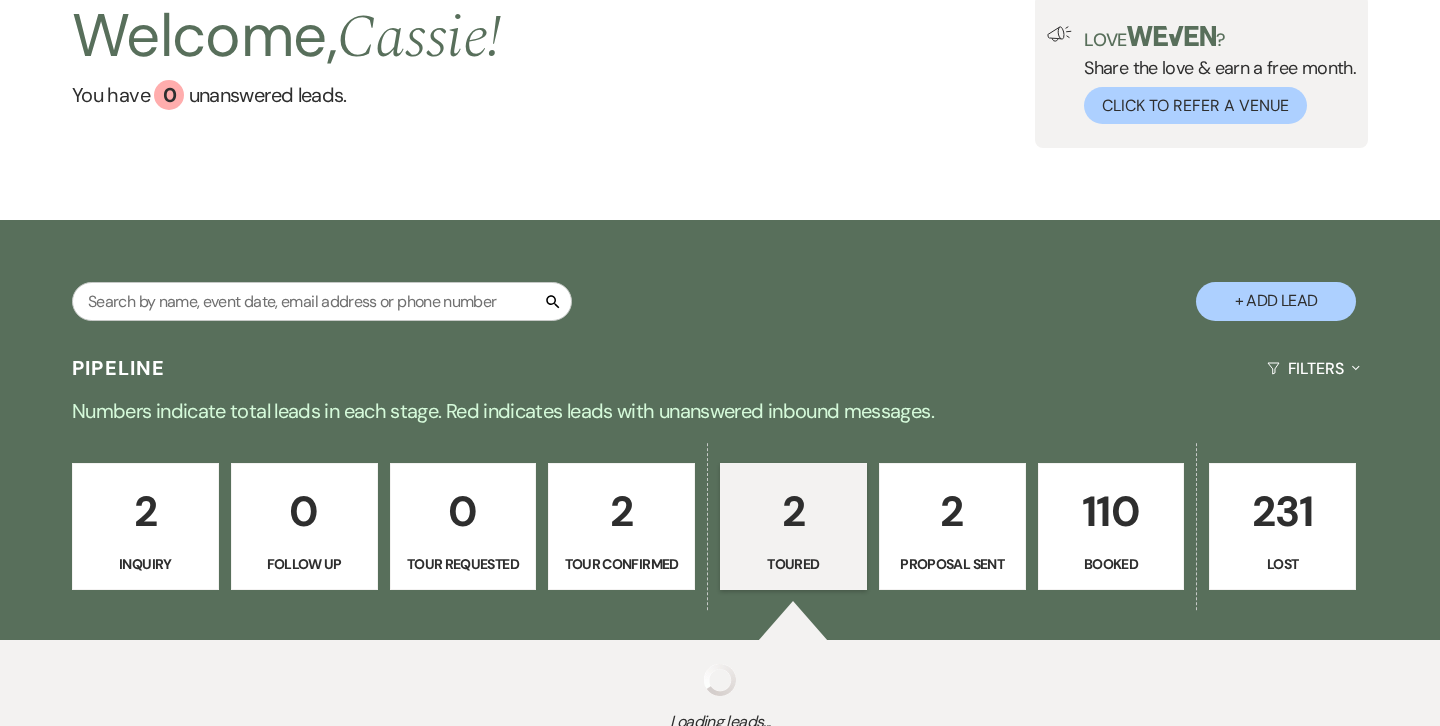 select on "5" 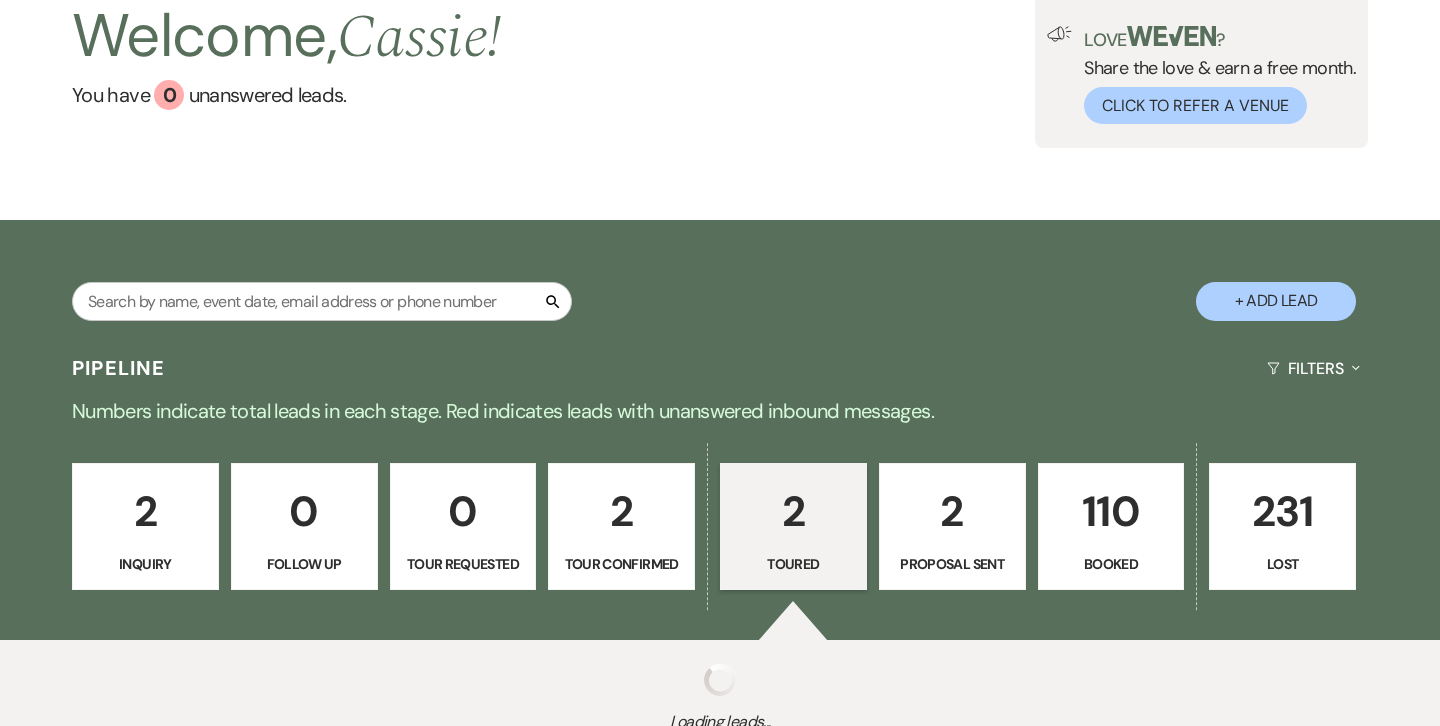 select on "5" 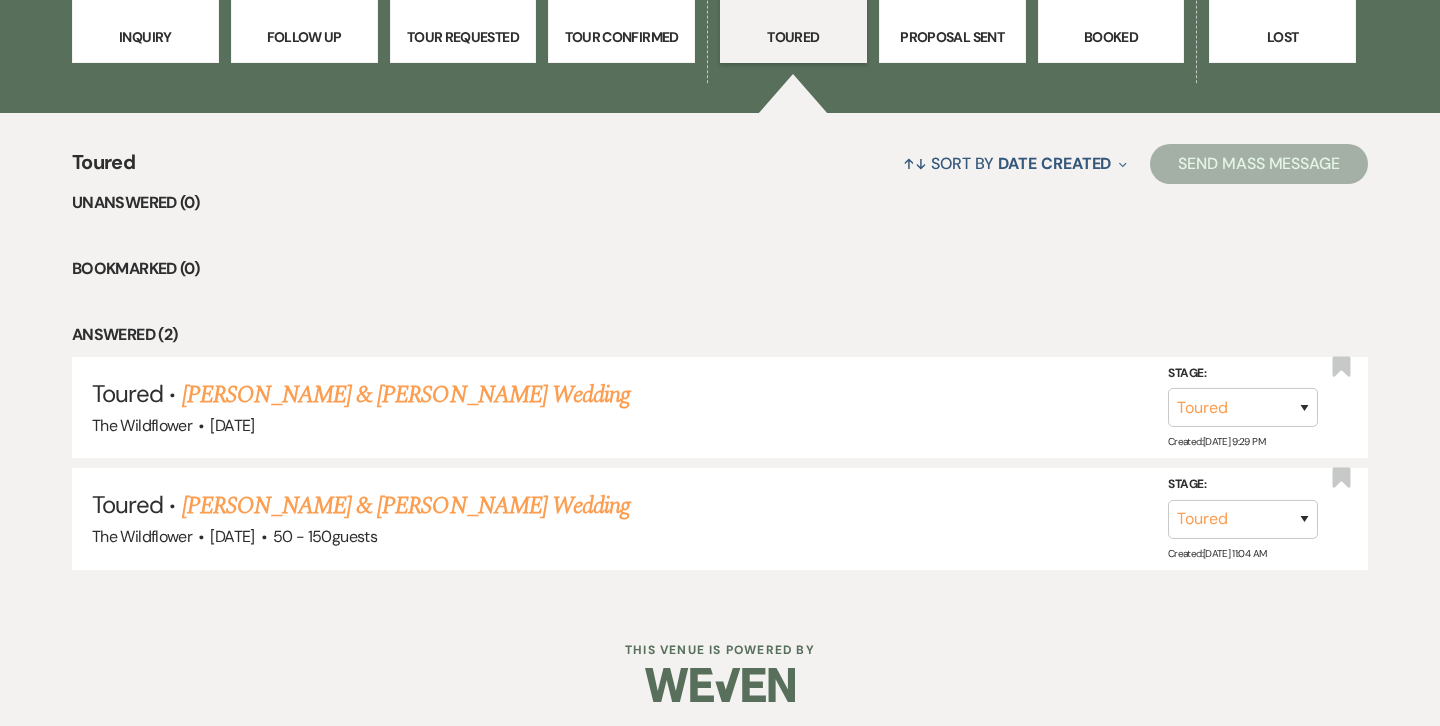 scroll, scrollTop: 656, scrollLeft: 0, axis: vertical 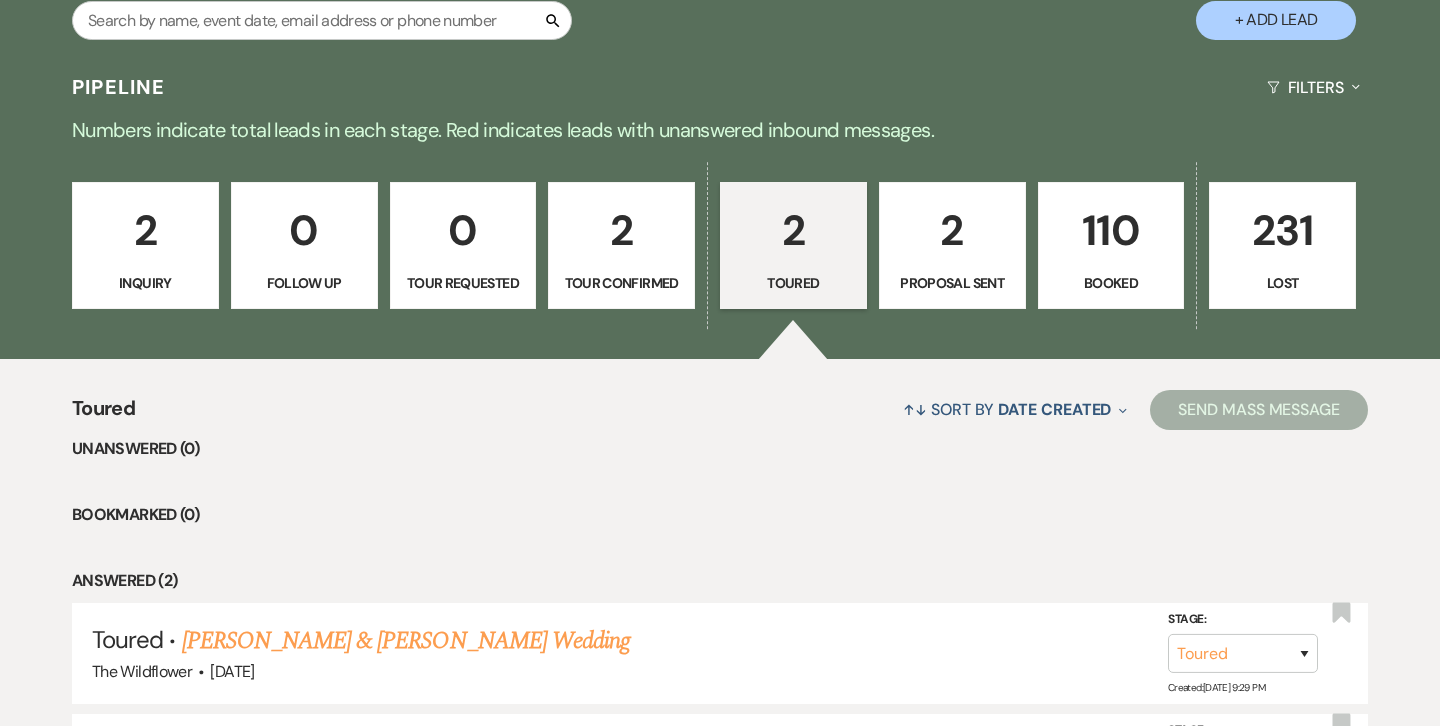 click on "2" at bounding box center [952, 230] 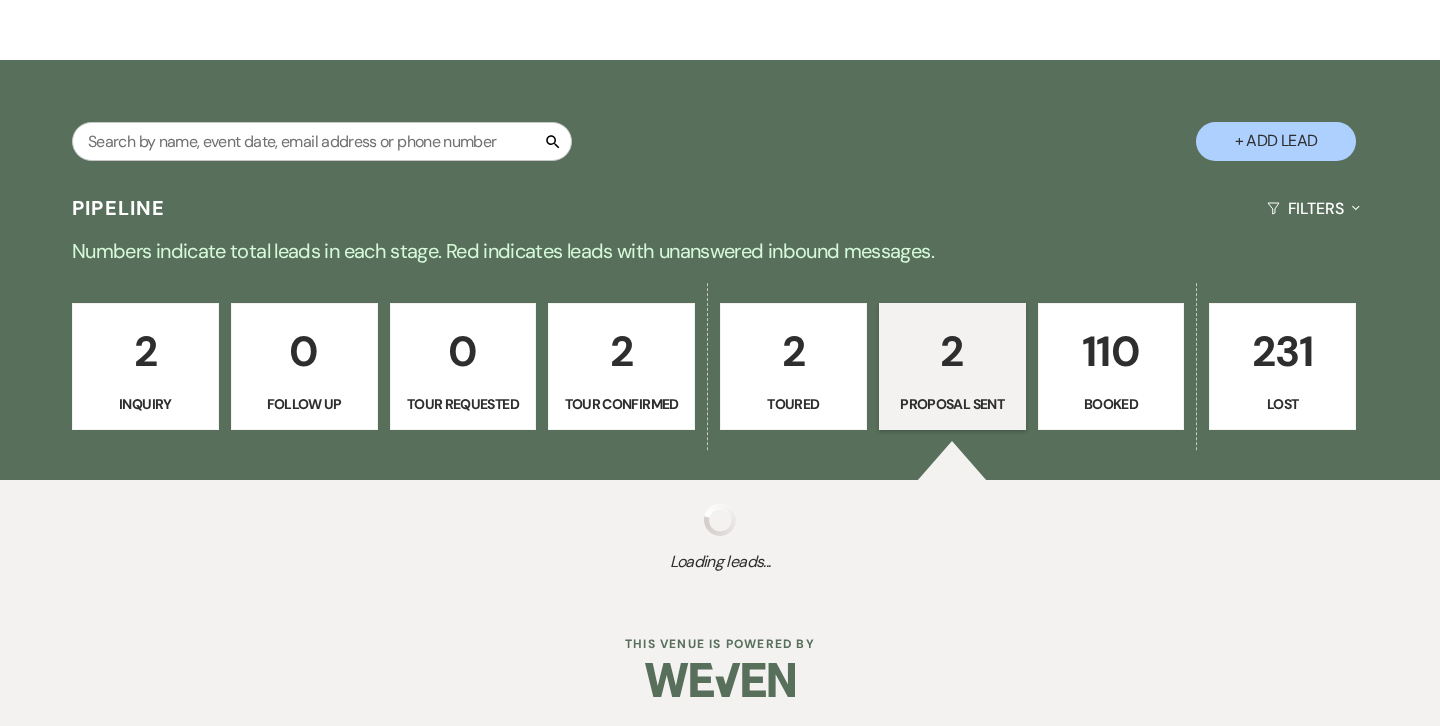 select on "6" 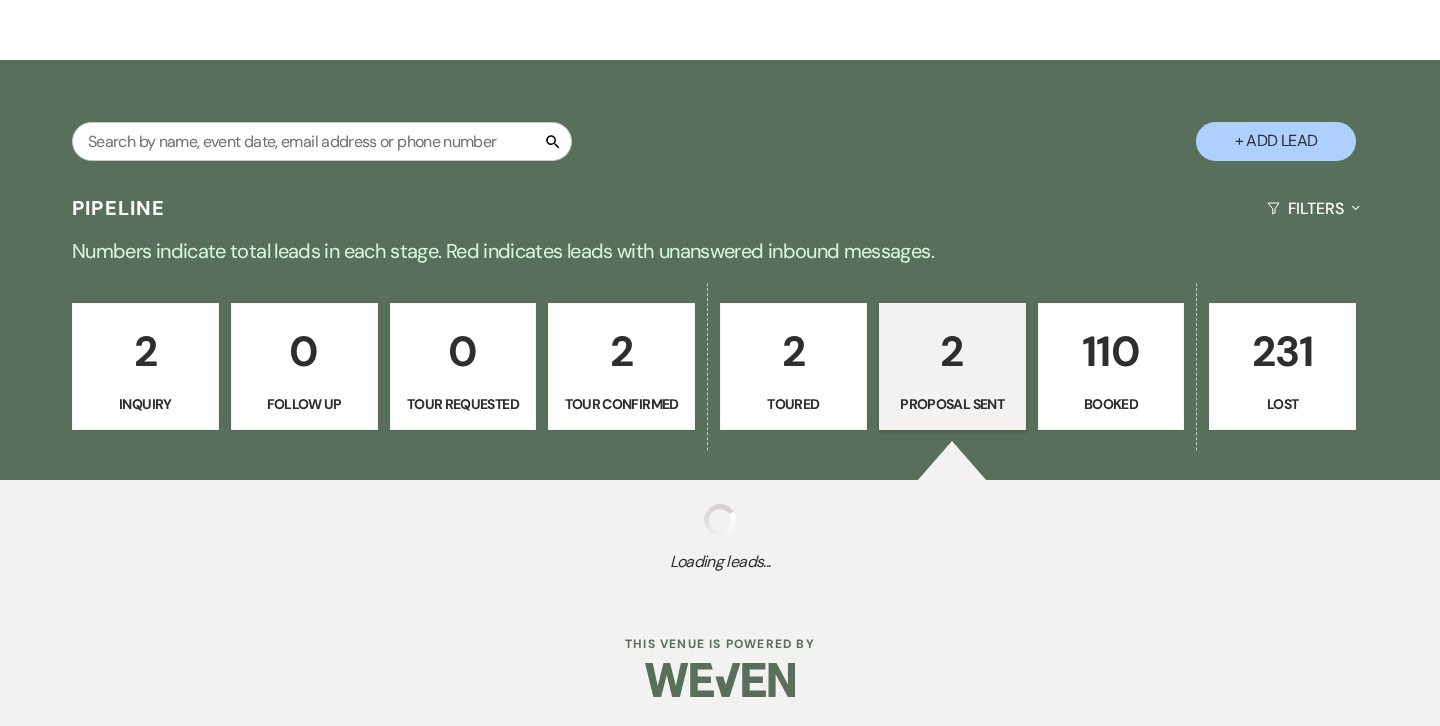 select on "6" 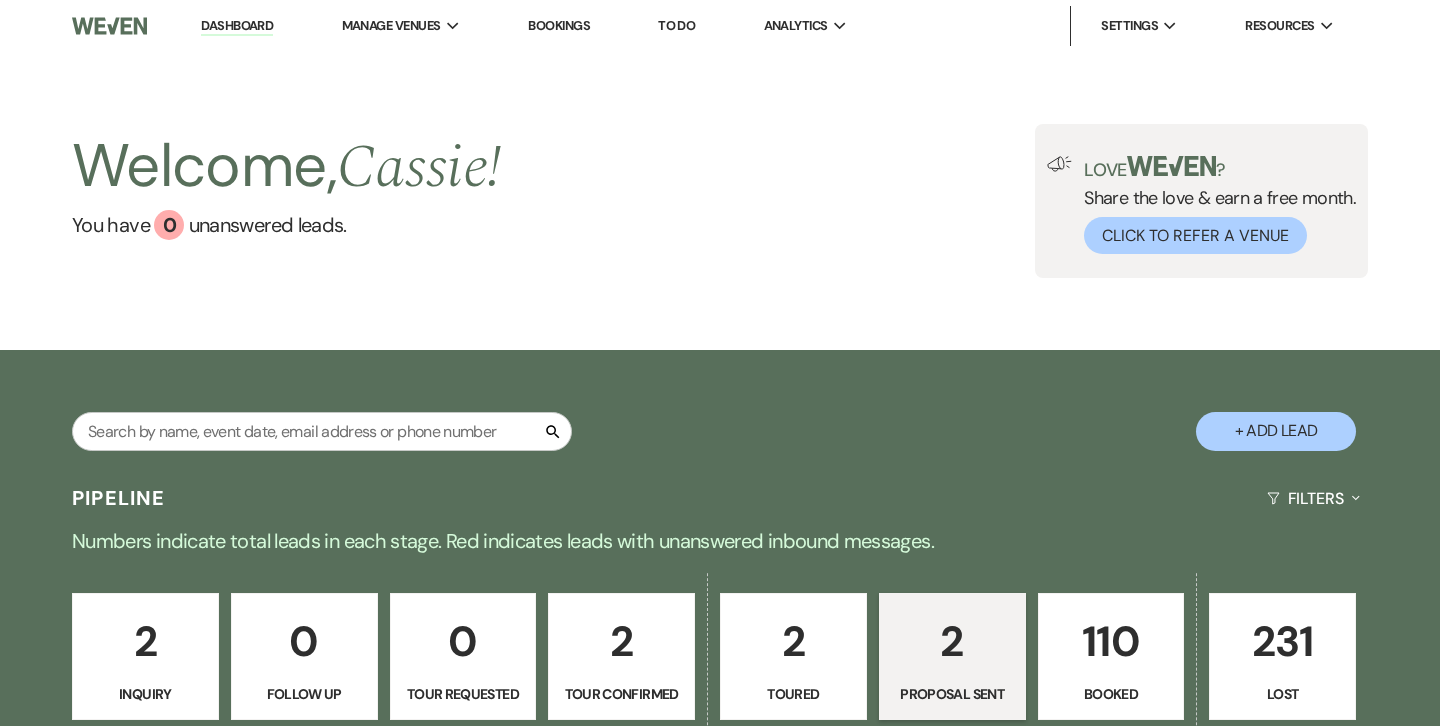 scroll, scrollTop: 0, scrollLeft: 0, axis: both 